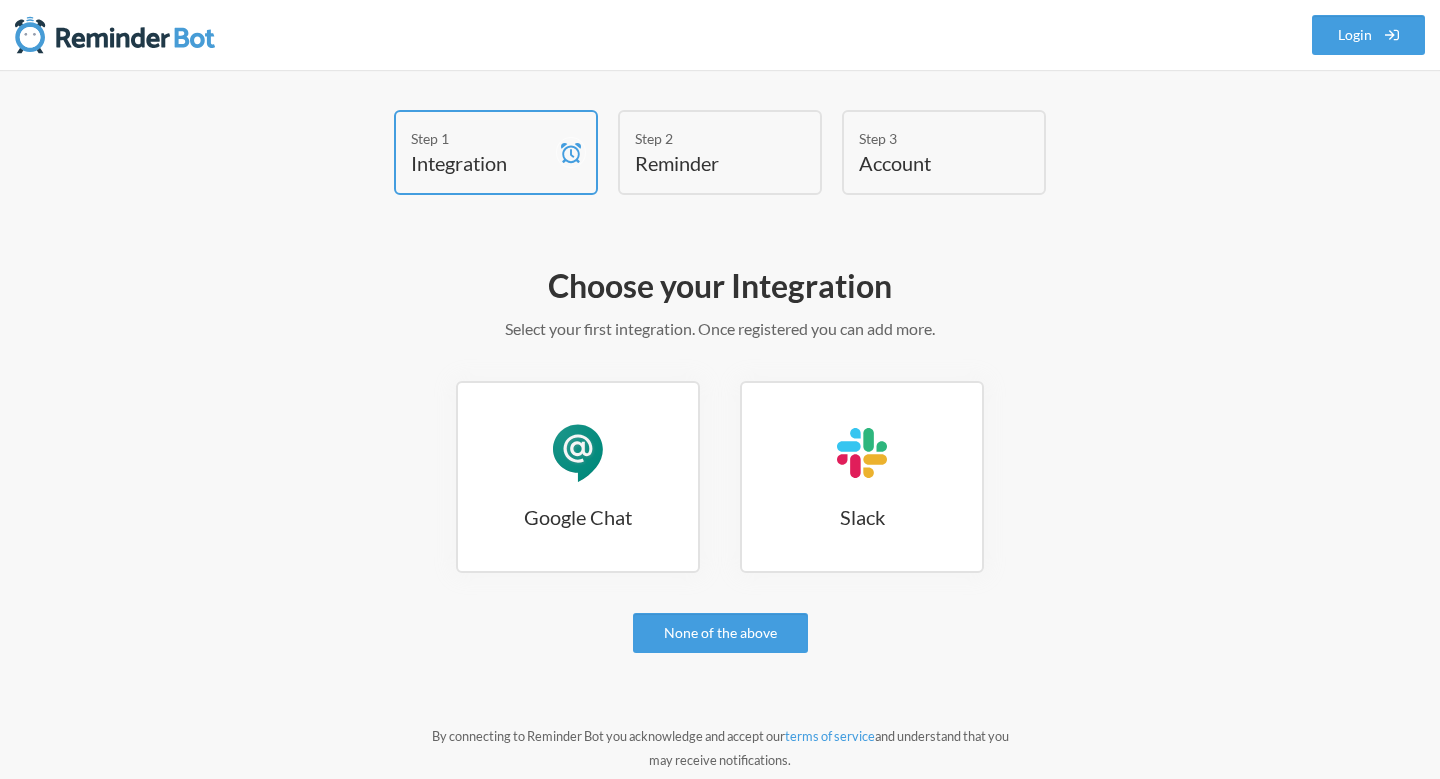 scroll, scrollTop: 0, scrollLeft: 0, axis: both 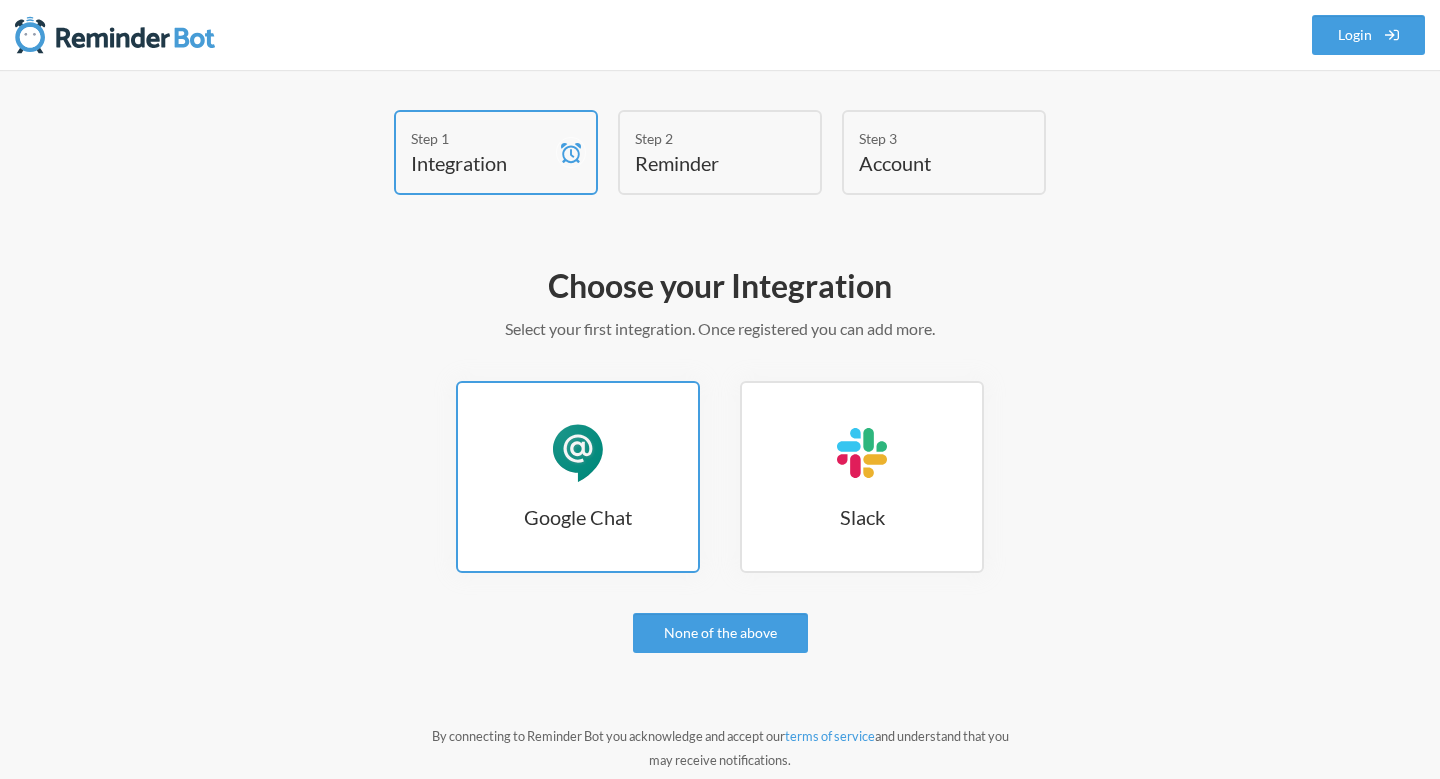 click on "Google Chat" at bounding box center [578, 453] 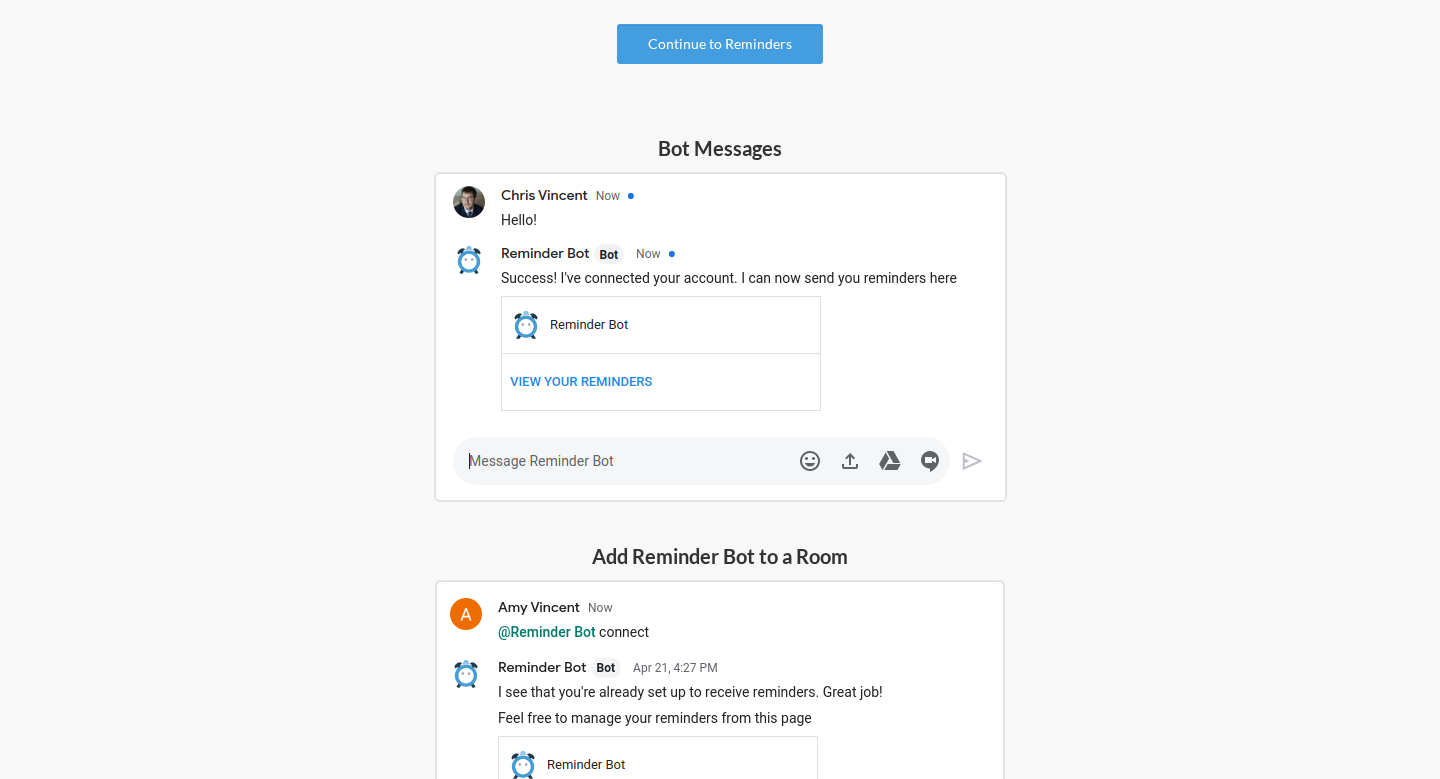 scroll, scrollTop: 355, scrollLeft: 0, axis: vertical 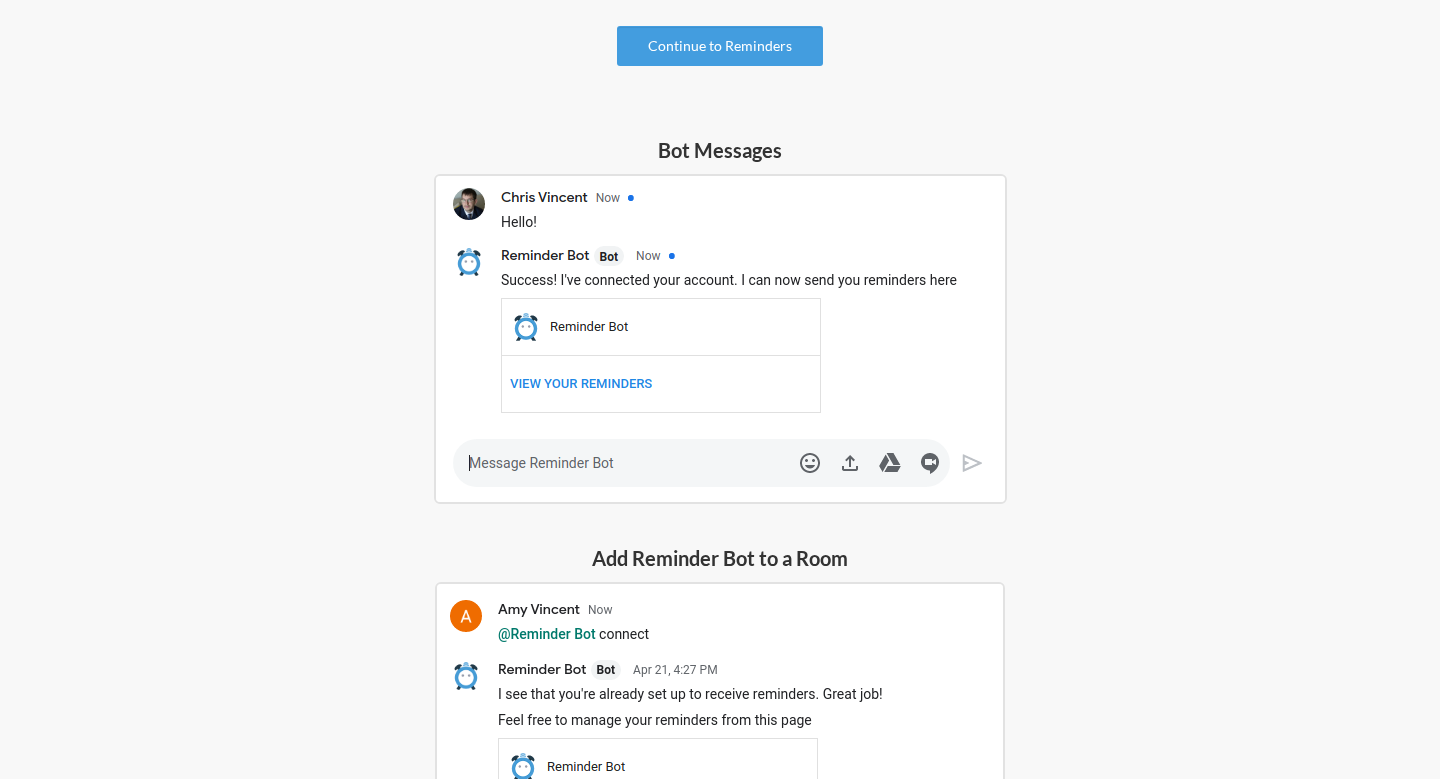 click at bounding box center [720, 761] 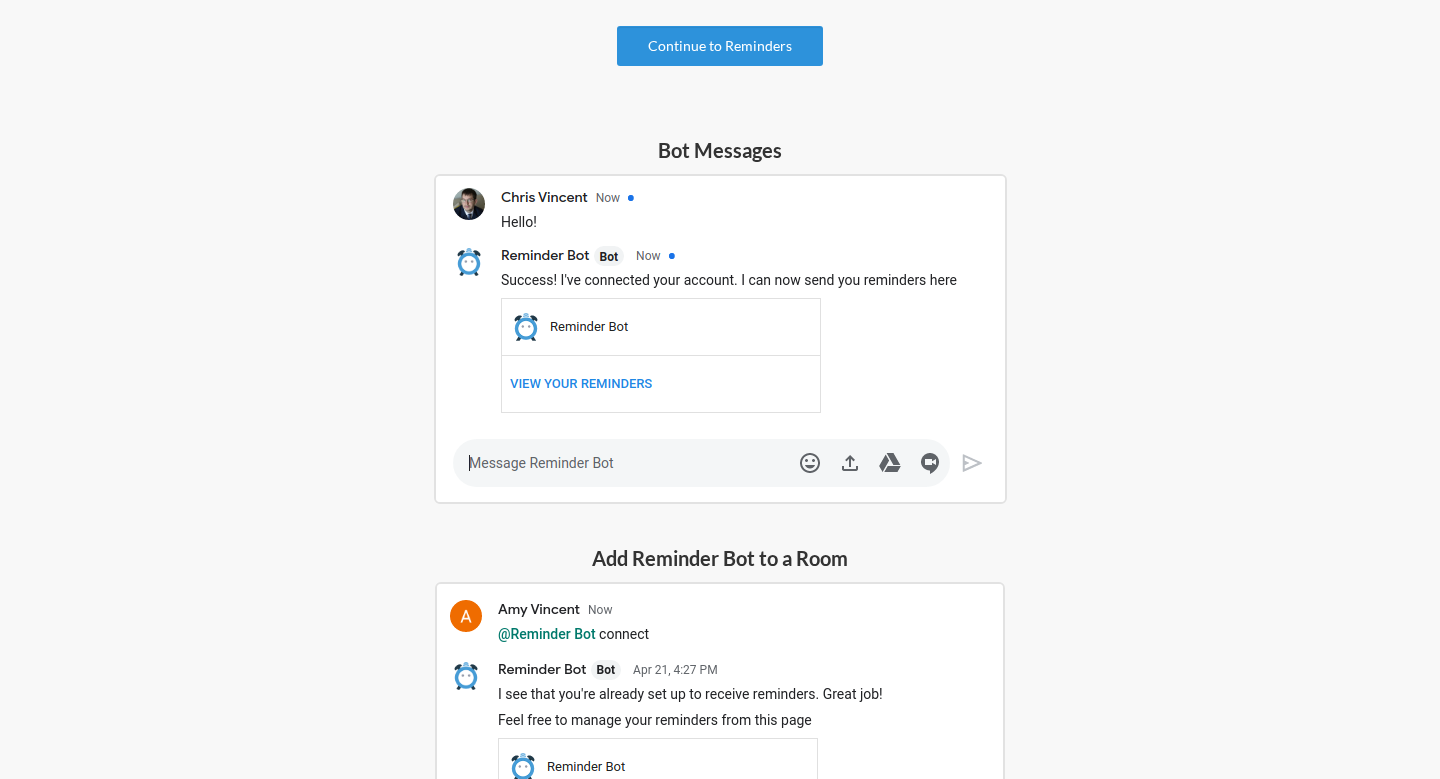 click on "Continue to Reminders" at bounding box center (720, 46) 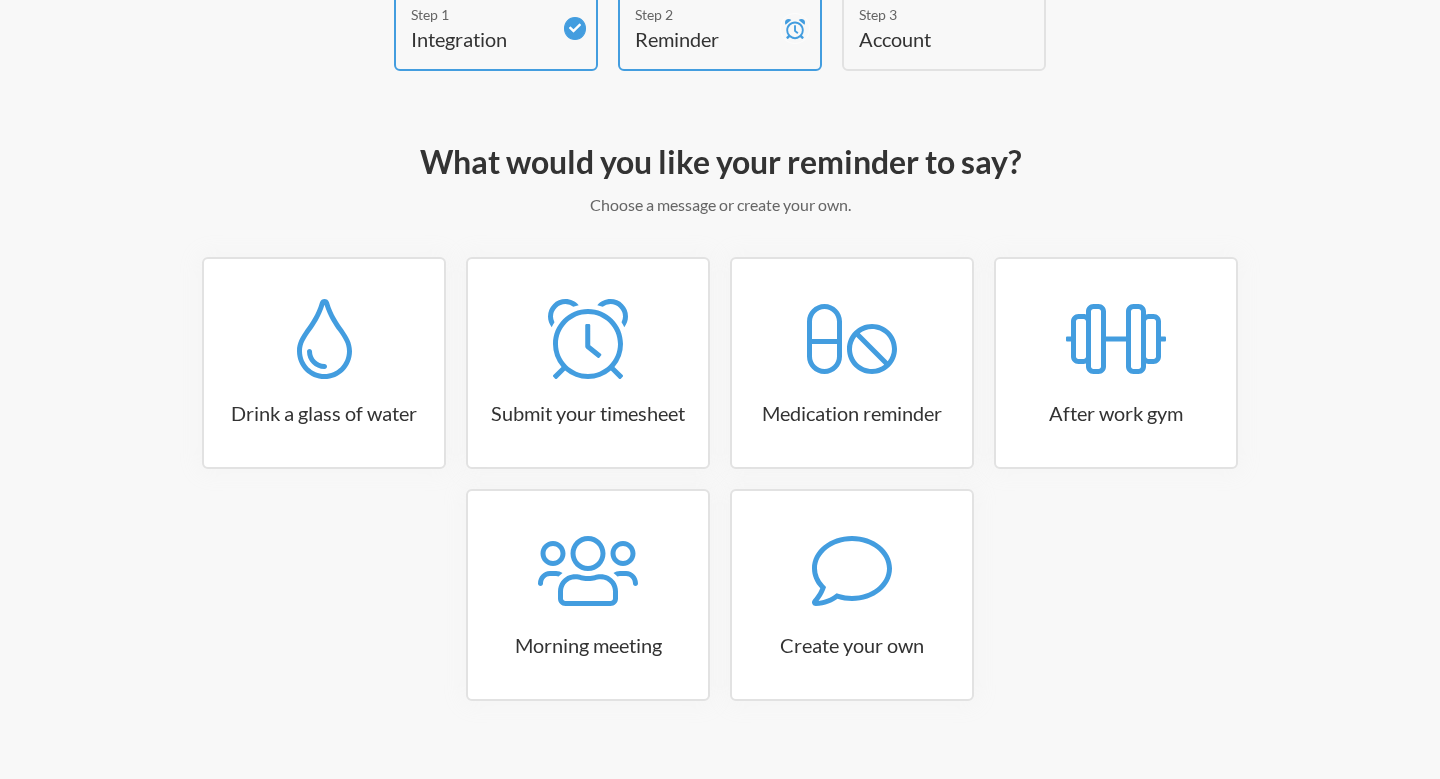 scroll, scrollTop: 155, scrollLeft: 0, axis: vertical 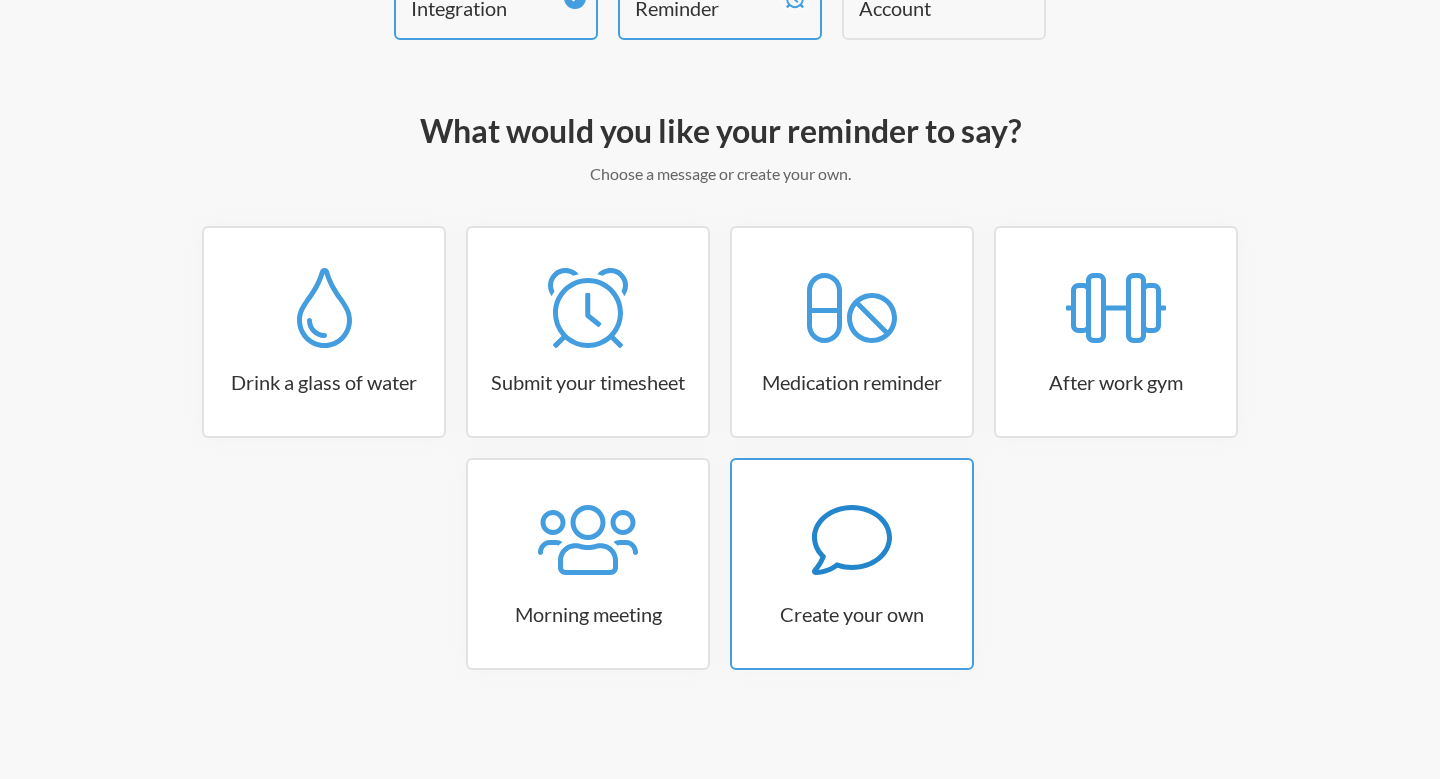 click 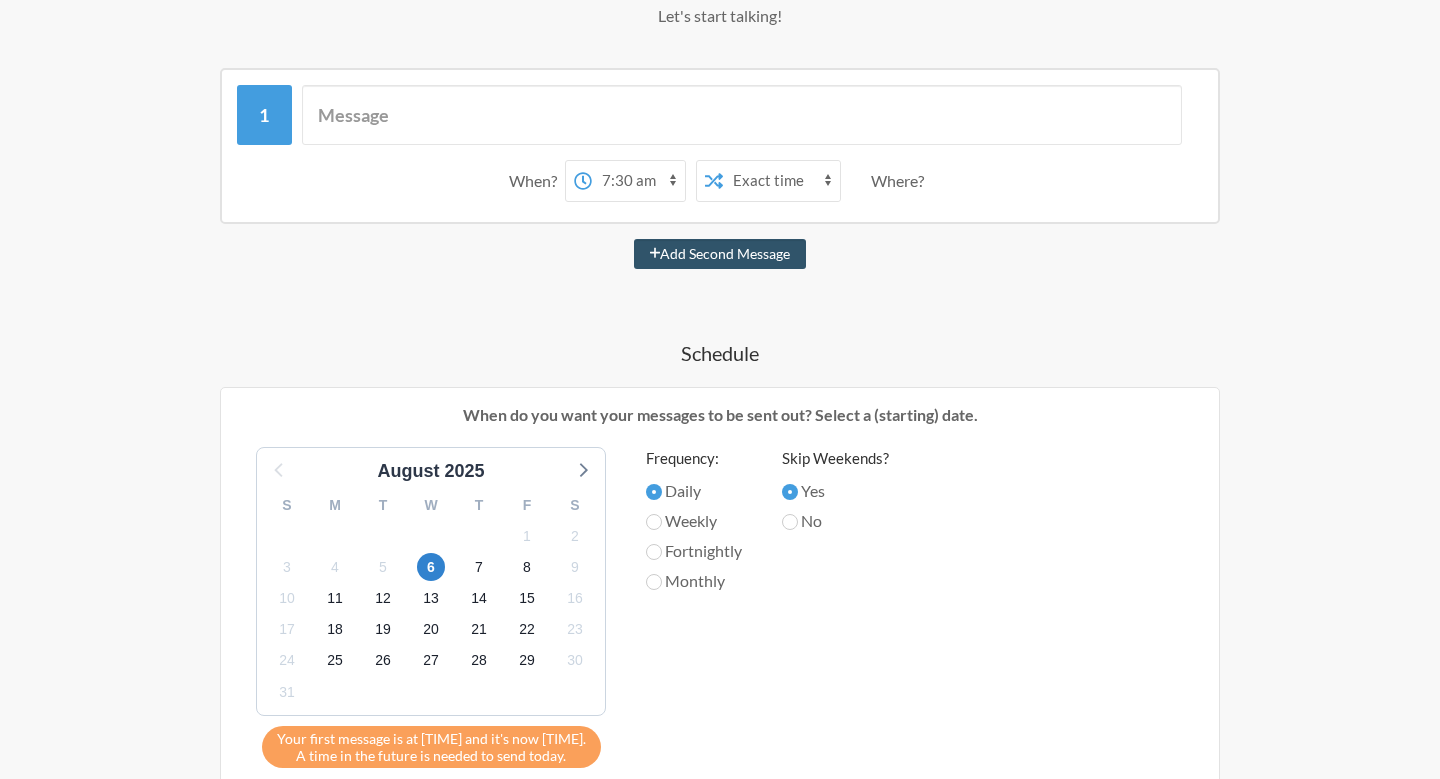 scroll, scrollTop: 315, scrollLeft: 0, axis: vertical 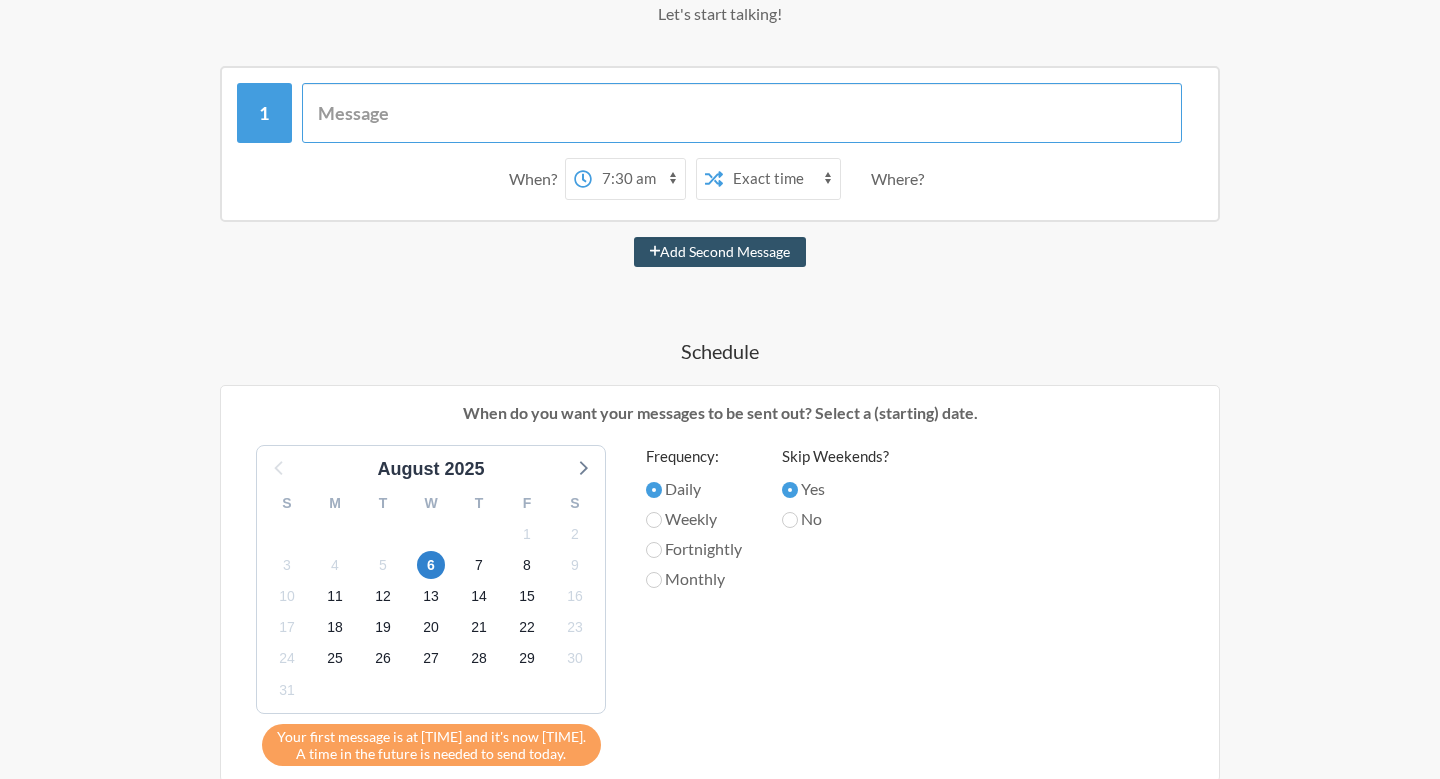 click at bounding box center [742, 113] 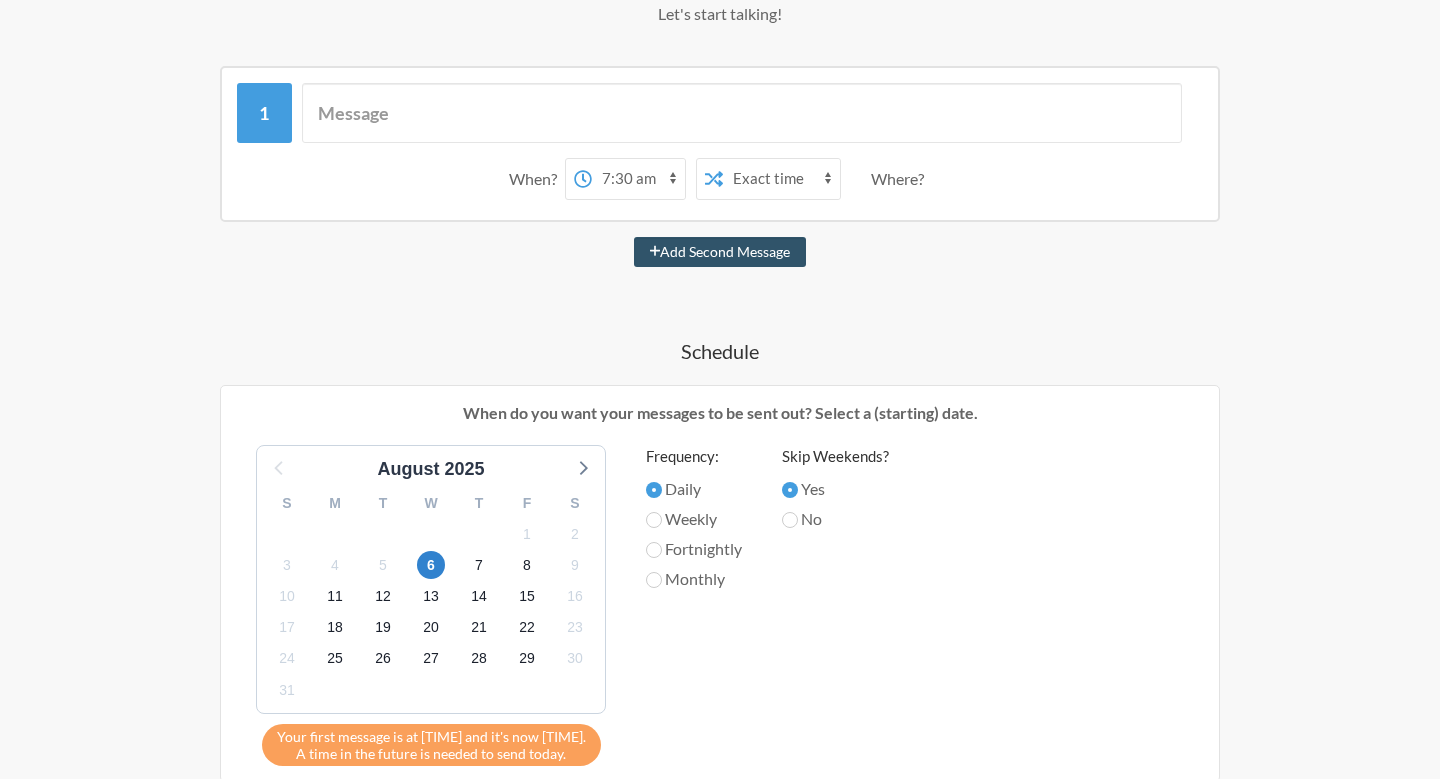 click on "August [YEAR] S M T W T F S 27 28 29 30 31 1 2 3 4 5 6 7 8 9 10 11 12 13 14 15 16 17 18 19 20 21 22 23 24 25 26 27 28 29 30 31 1 2 3 4 5 6     Your first message is at [TIME] and it's now [TIME].
A time in the future is needed to send today.
Frequency:    Daily  Weekly  Fortnightly  Monthly   Skip Weekends?    Yes  No" at bounding box center (720, 605) 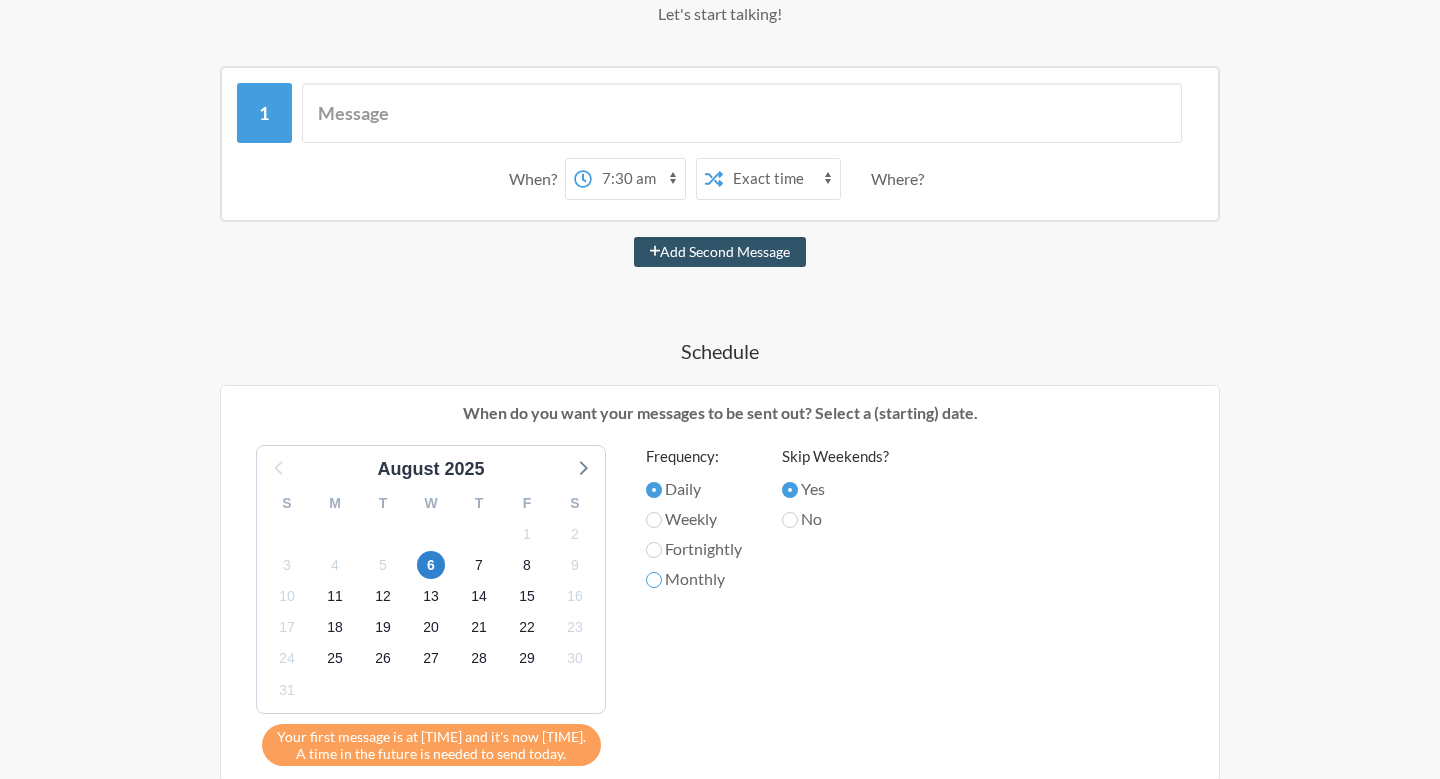 click on "Monthly" at bounding box center (654, 580) 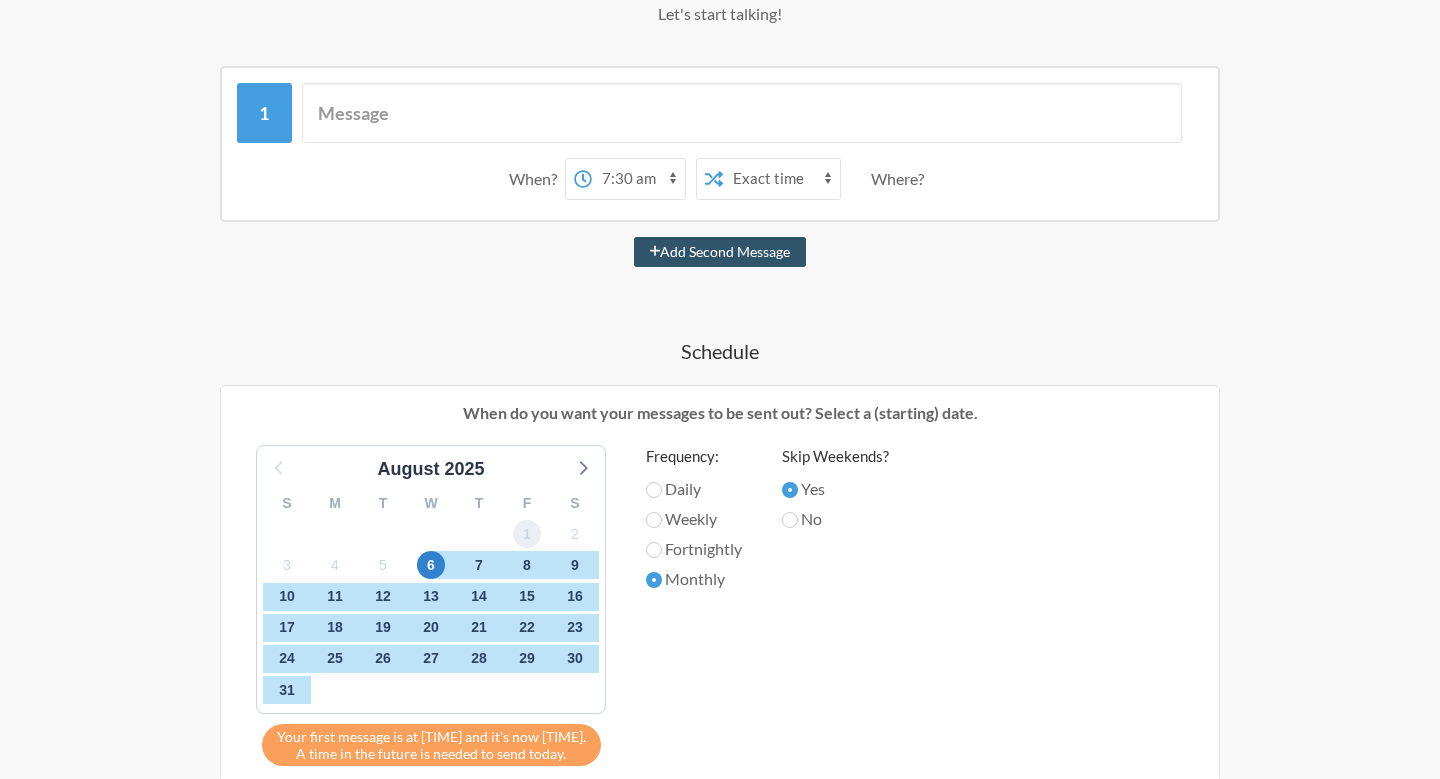 click on "1" at bounding box center (527, 534) 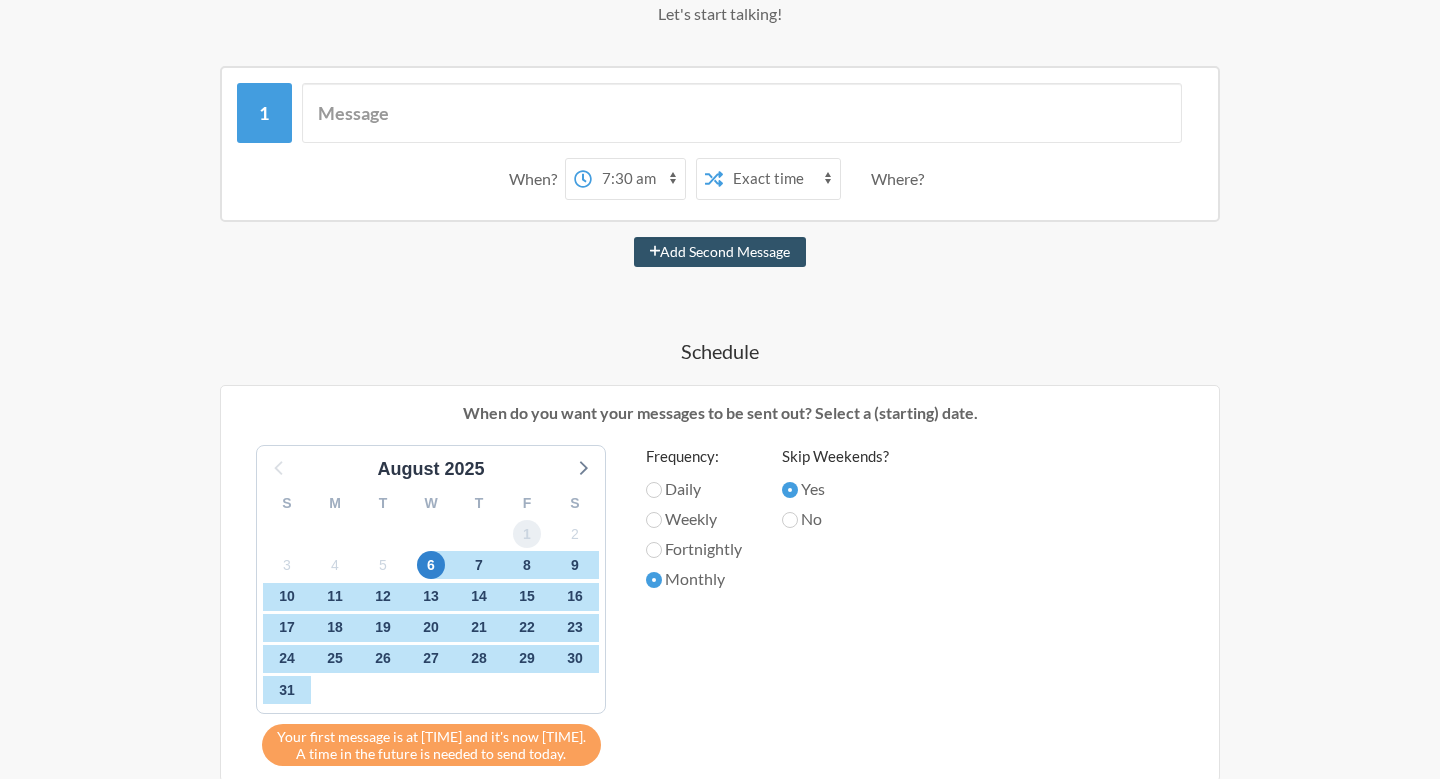 click on "1" at bounding box center [527, 534] 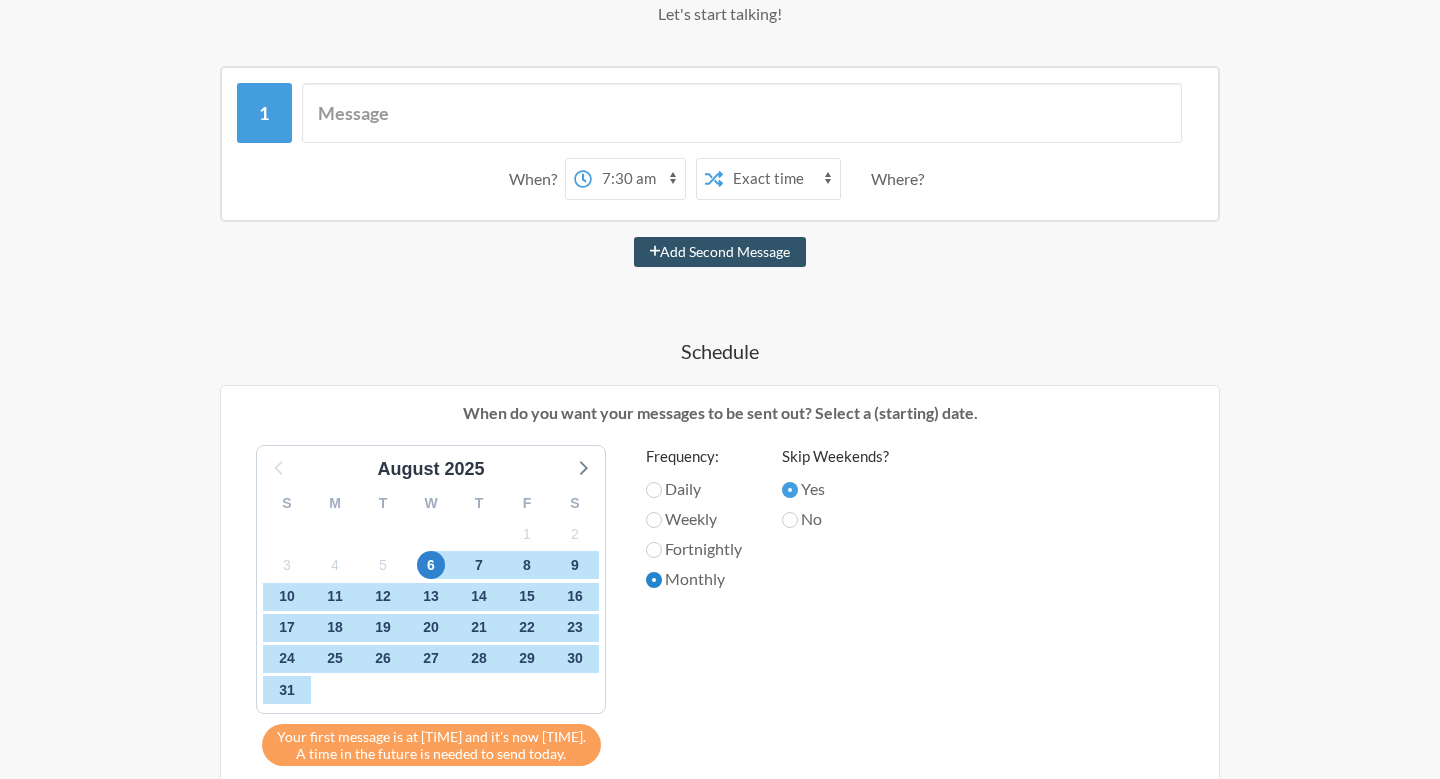 click on "Monthly" at bounding box center [654, 580] 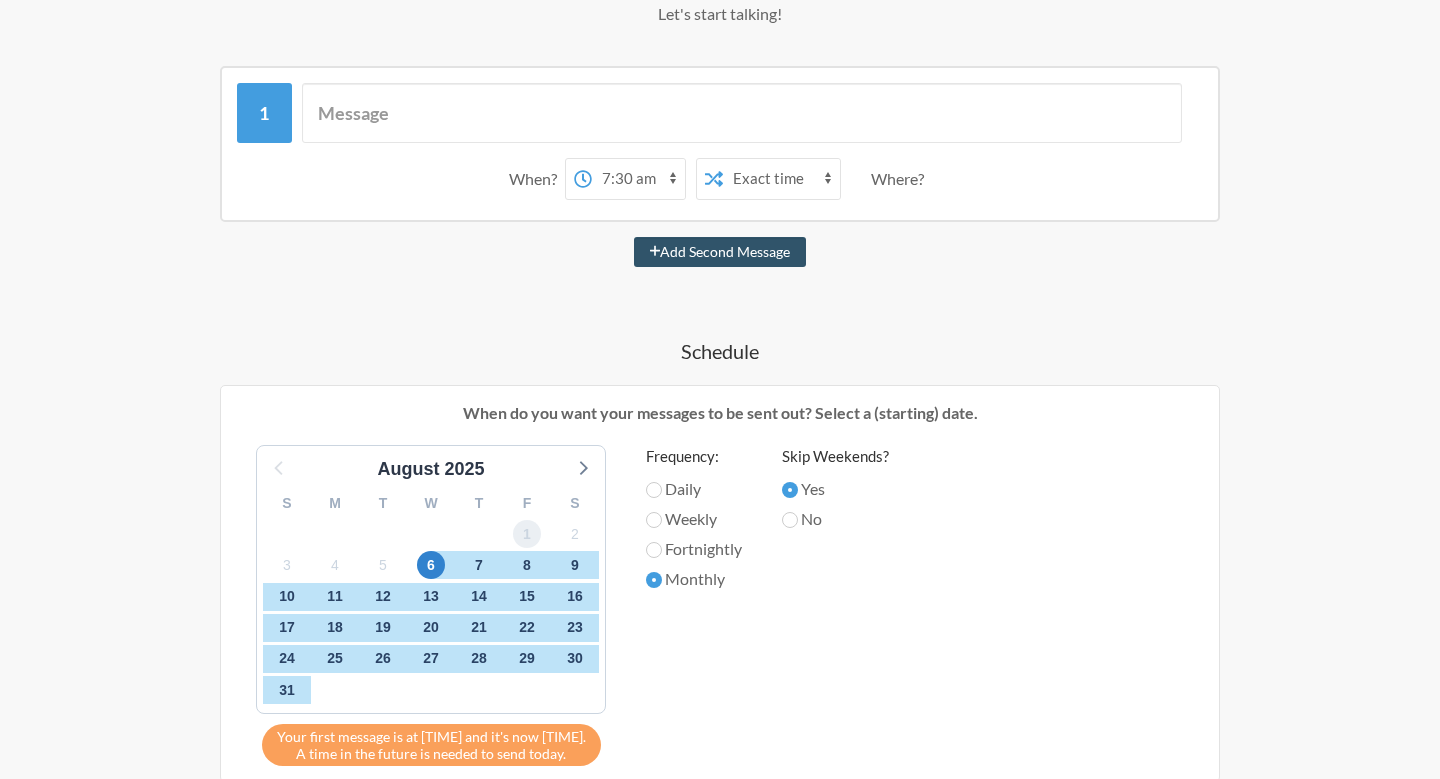 click on "1" at bounding box center (527, 534) 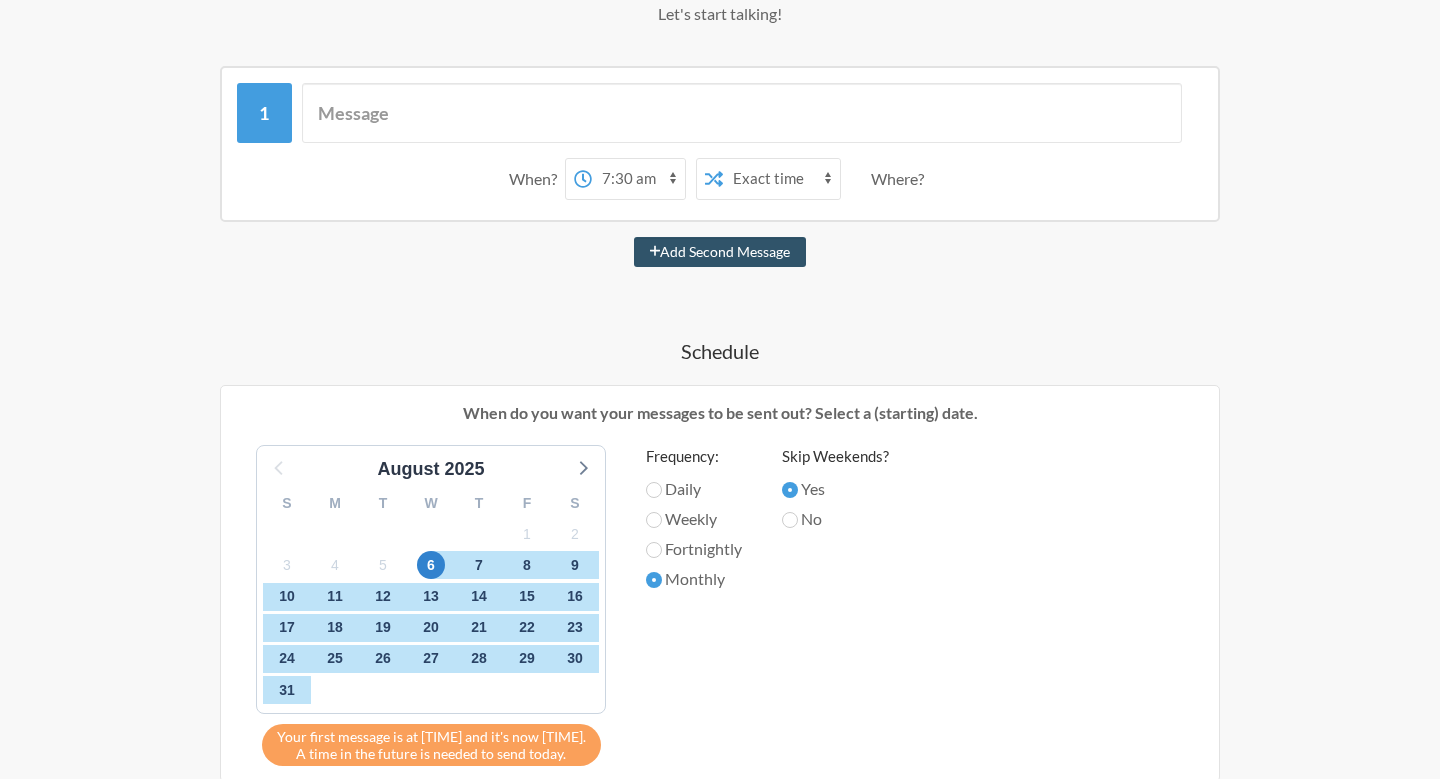 click on "12:00 am 12:15 am 12:30 am 12:45 am 1:00 am 1:15 am 1:30 am 1:45 am 2:00 am 2:15 am 2:30 am 2:45 am 3:00 am 3:15 am 3:30 am 3:45 am 4:00 am 4:15 am 4:30 am 4:45 am 5:00 am 5:15 am 5:30 am 5:45 am 6:00 am 6:15 am 6:30 am 6:45 am 7:00 am 7:15 am 7:30 am 7:45 am 8:00 am 8:15 am 8:30 am 8:45 am 9:00 am 9:15 am 9:30 am 9:45 am 10:00 am 10:15 am 10:30 am 10:45 am 11:00 am 11:15 am 11:30 am 11:45 am 12:00 pm 12:15 pm 12:30 pm 12:45 pm 1:00 pm 1:15 pm 1:30 pm 1:45 pm 2:00 pm 2:15 pm 2:30 pm 2:45 pm 3:00 pm 3:15 pm 3:30 pm 3:45 pm 4:00 pm 4:15 pm 4:30 pm 4:45 pm 5:00 pm 5:15 pm 5:30 pm 5:45 pm 6:00 pm 6:15 pm 6:30 pm 6:45 pm 7:00 pm 7:15 pm 7:30 pm 7:45 pm 8:00 pm 8:15 pm 8:30 pm 8:45 pm 9:00 pm 9:15 pm 9:30 pm 9:45 pm 10:00 pm 10:15 pm 10:30 pm 10:45 pm 11:00 pm 11:15 pm 11:30 pm 11:45 pm" at bounding box center [638, 179] 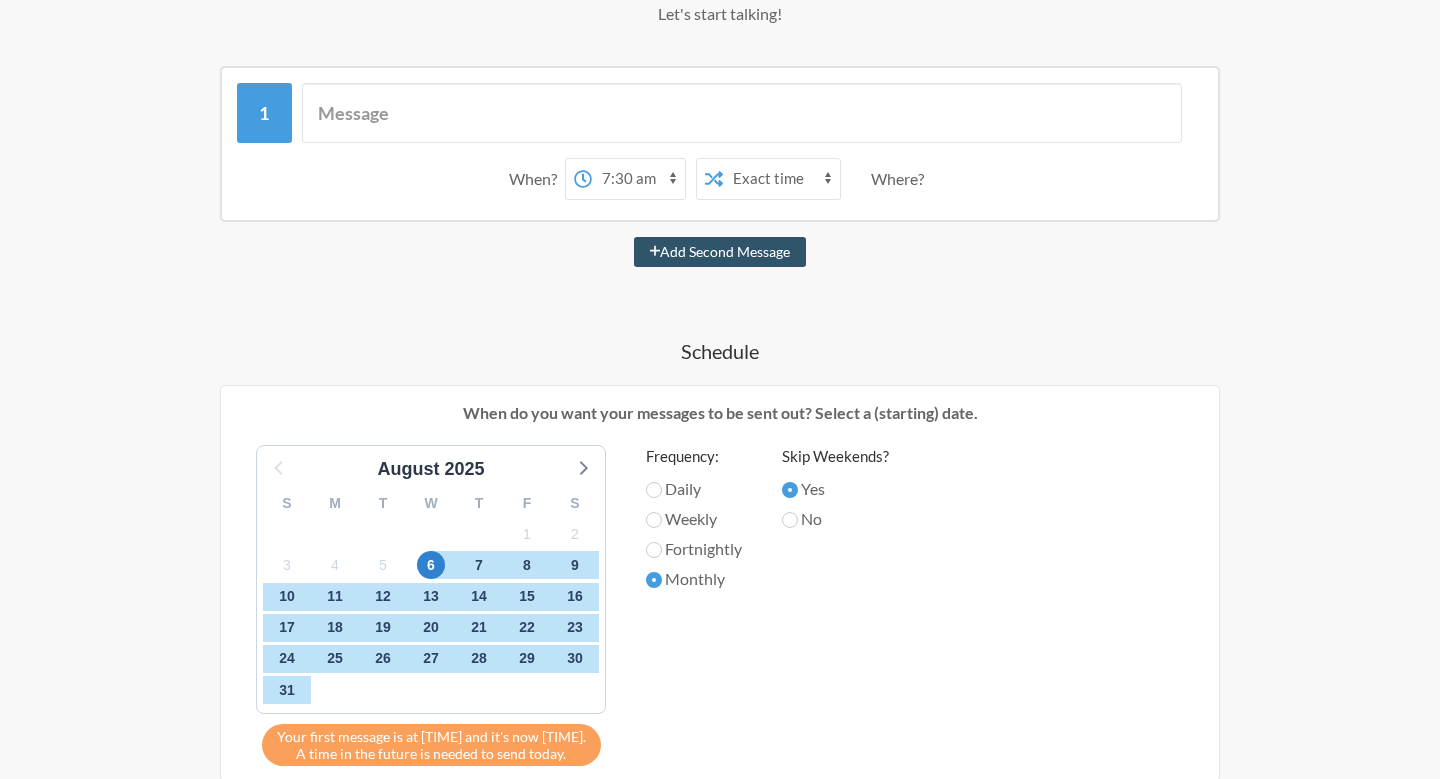 select on "09:00:00" 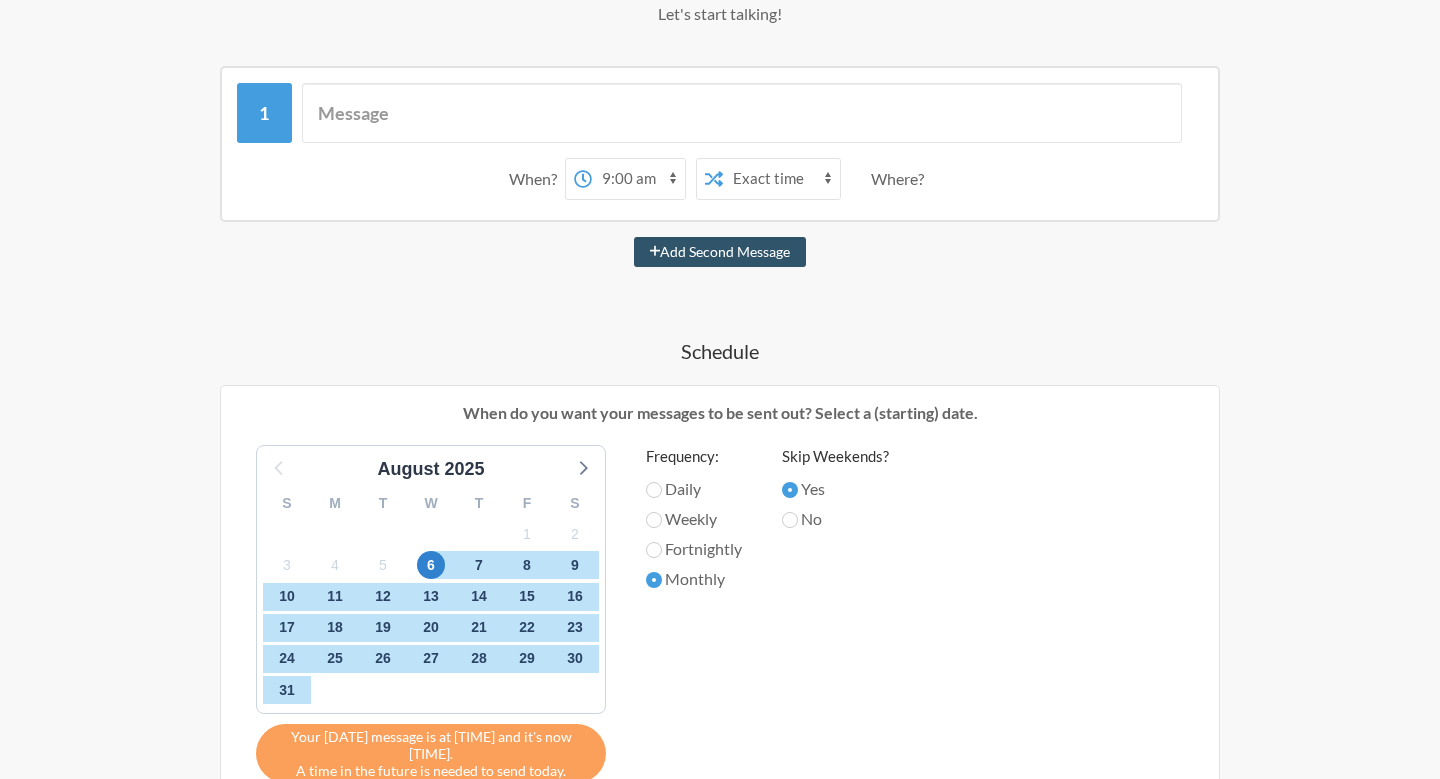 click on "Exact time Random time" at bounding box center (781, 179) 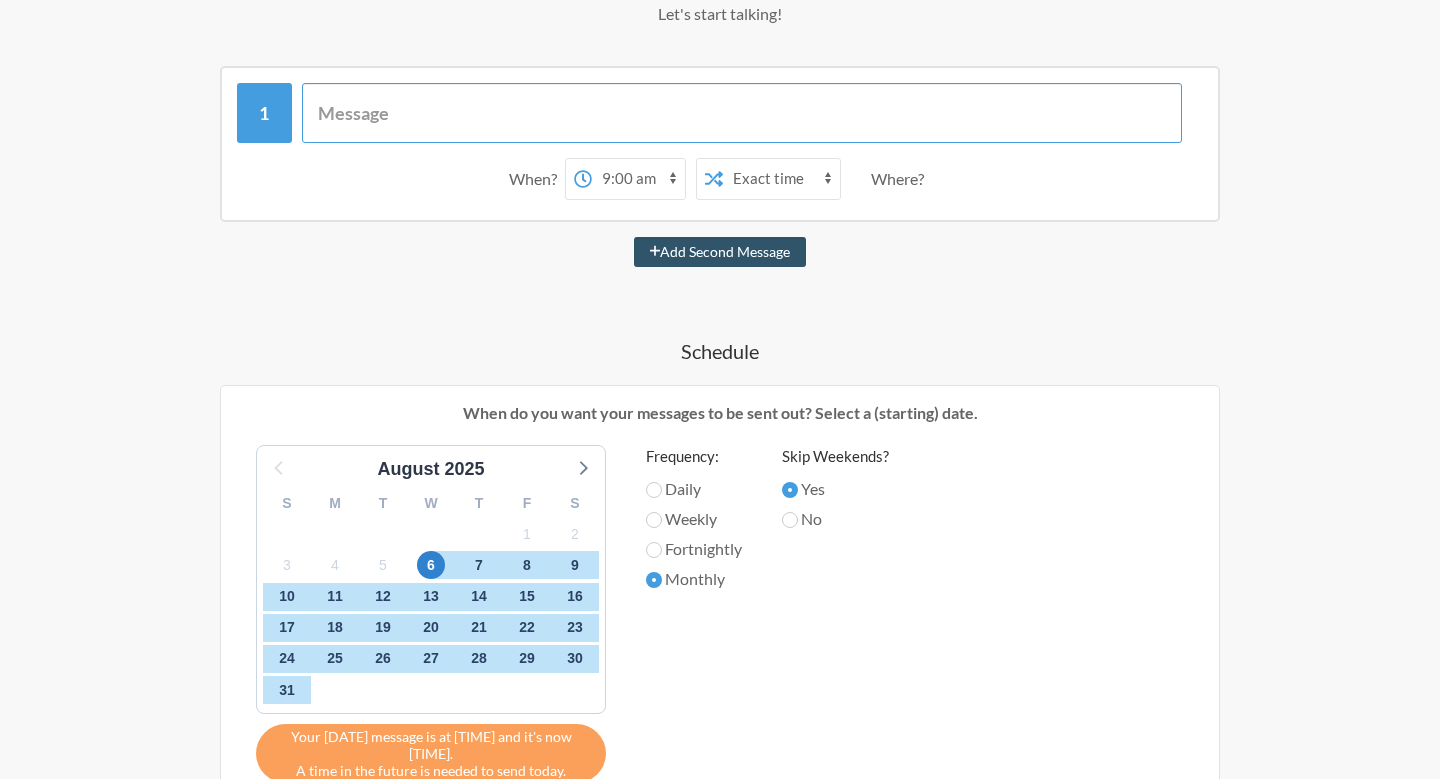 click at bounding box center [742, 113] 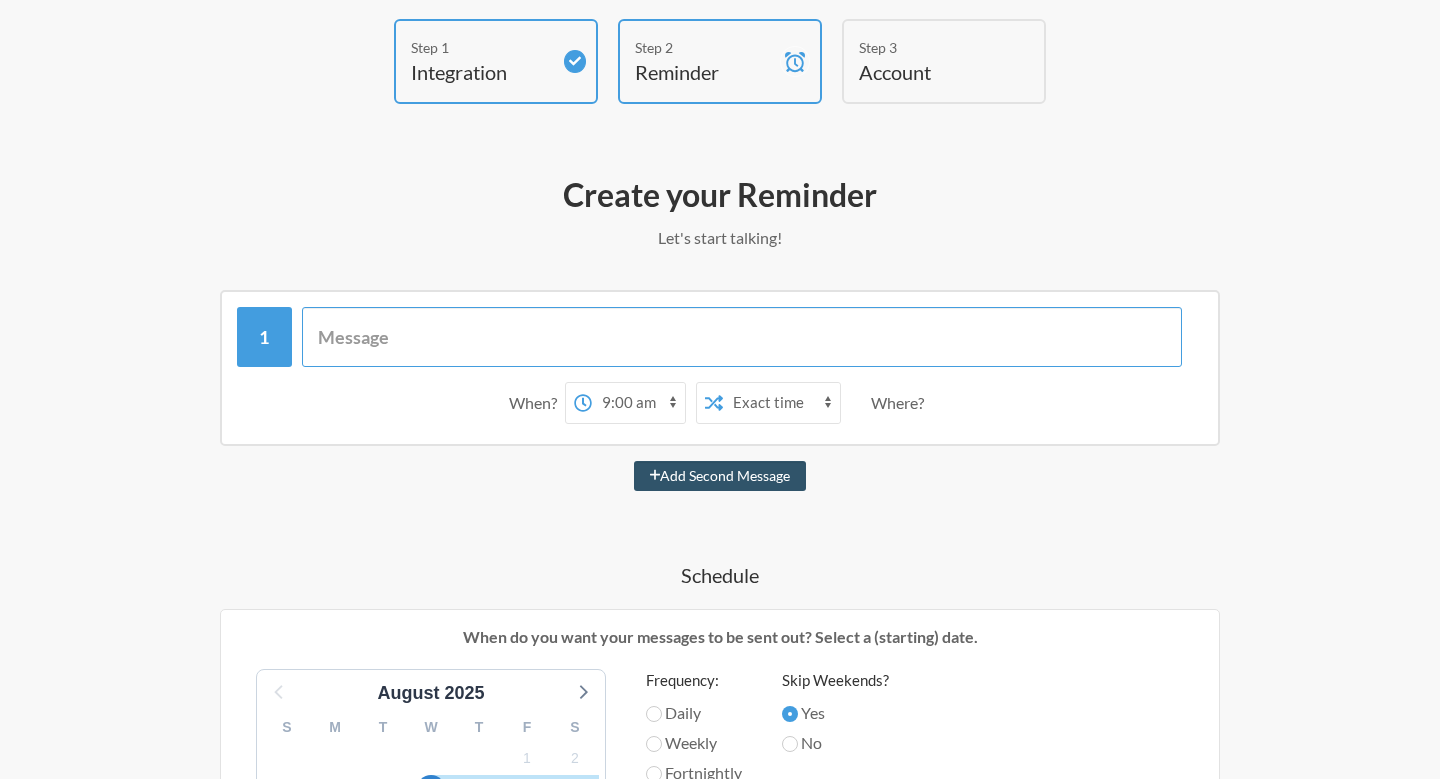 scroll, scrollTop: 88, scrollLeft: 0, axis: vertical 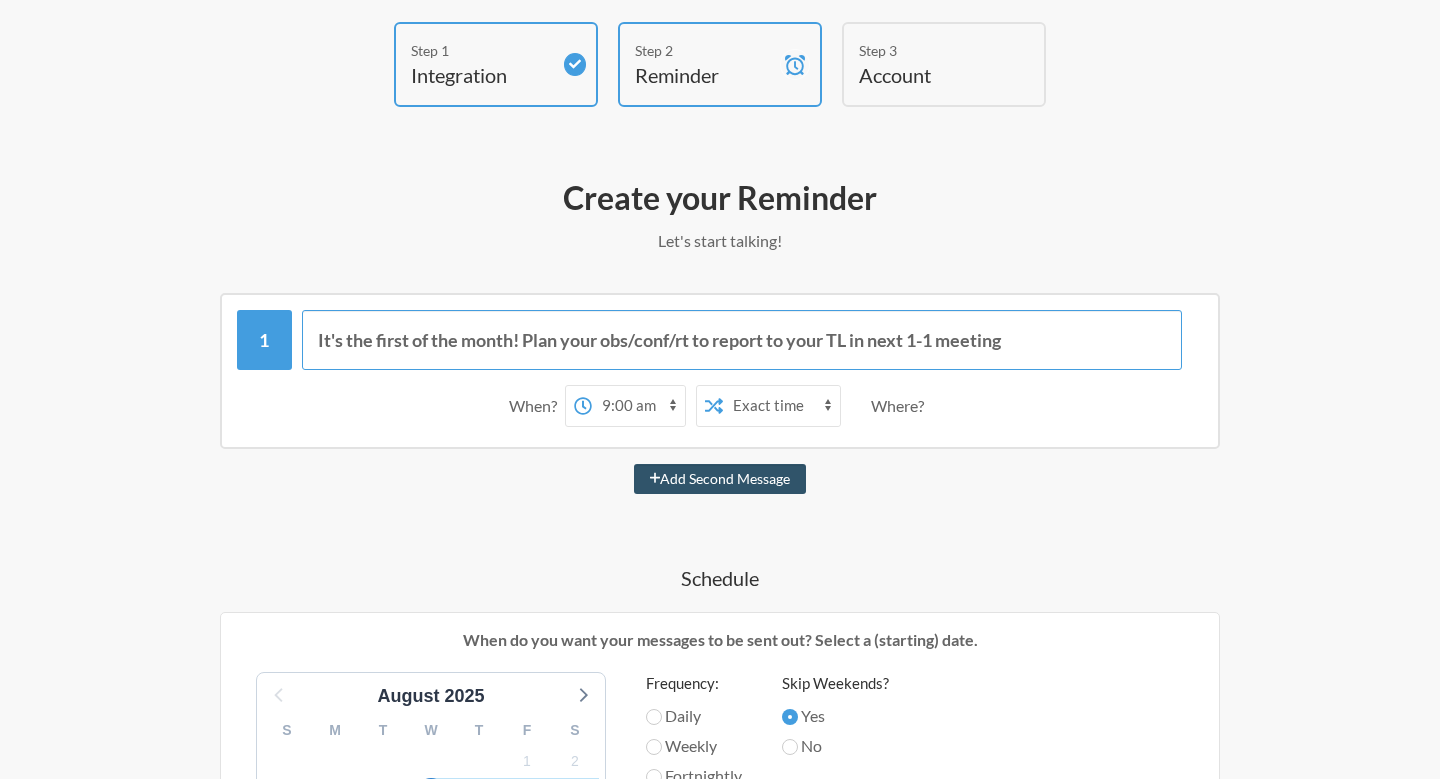 type on "It's the first of the month! Plan your obs/conf/rt to report to your TL in next 1-1 meeting" 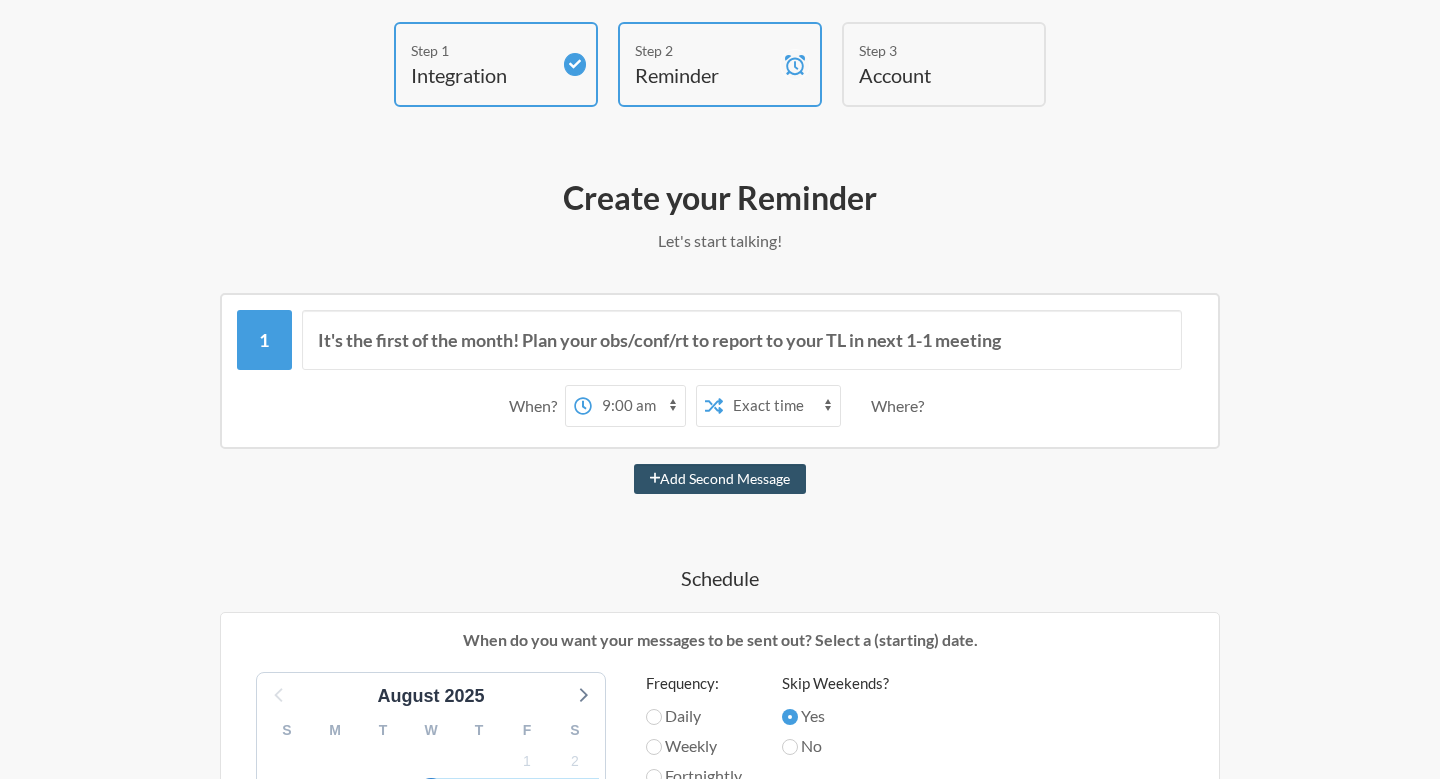 drag, startPoint x: 478, startPoint y: 565, endPoint x: 482, endPoint y: 554, distance: 11.7046995 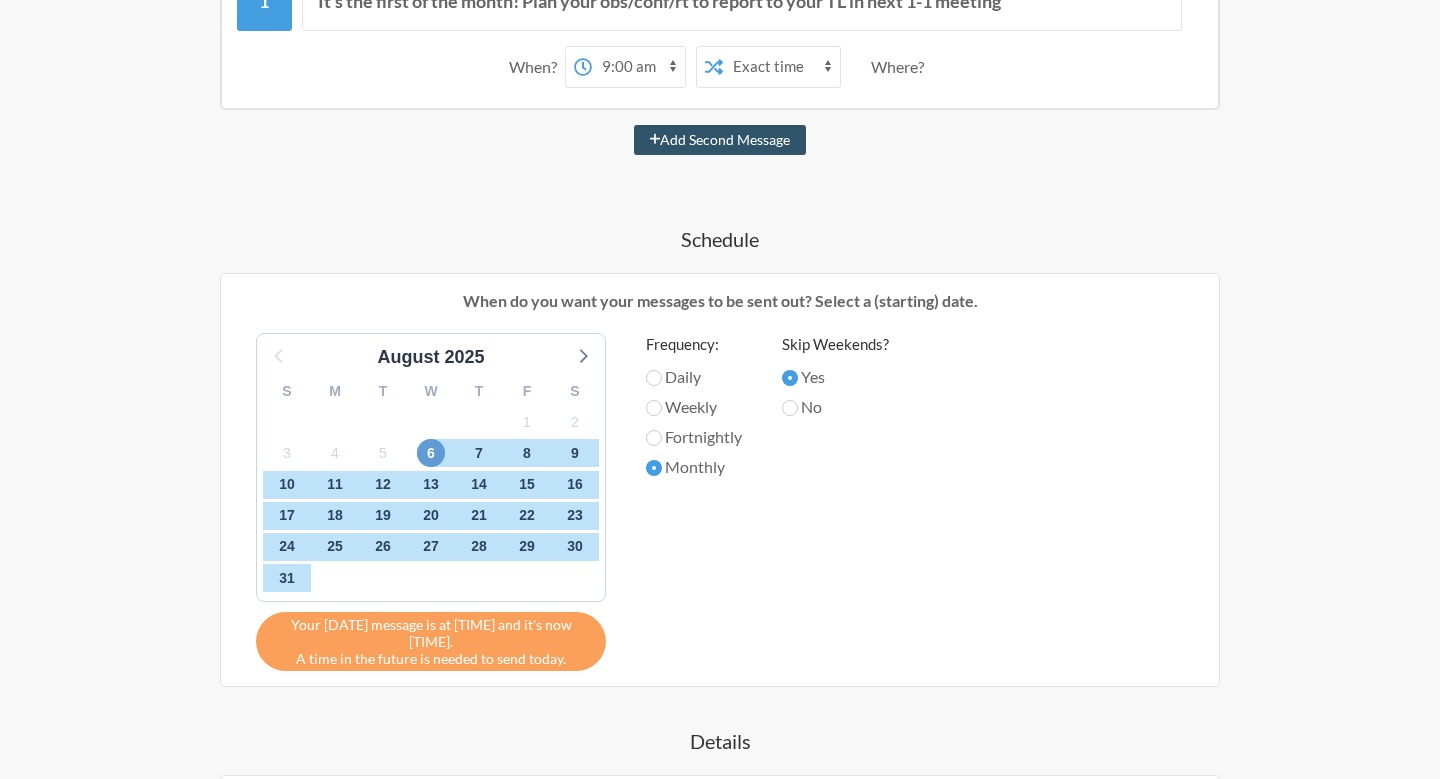 scroll, scrollTop: 428, scrollLeft: 0, axis: vertical 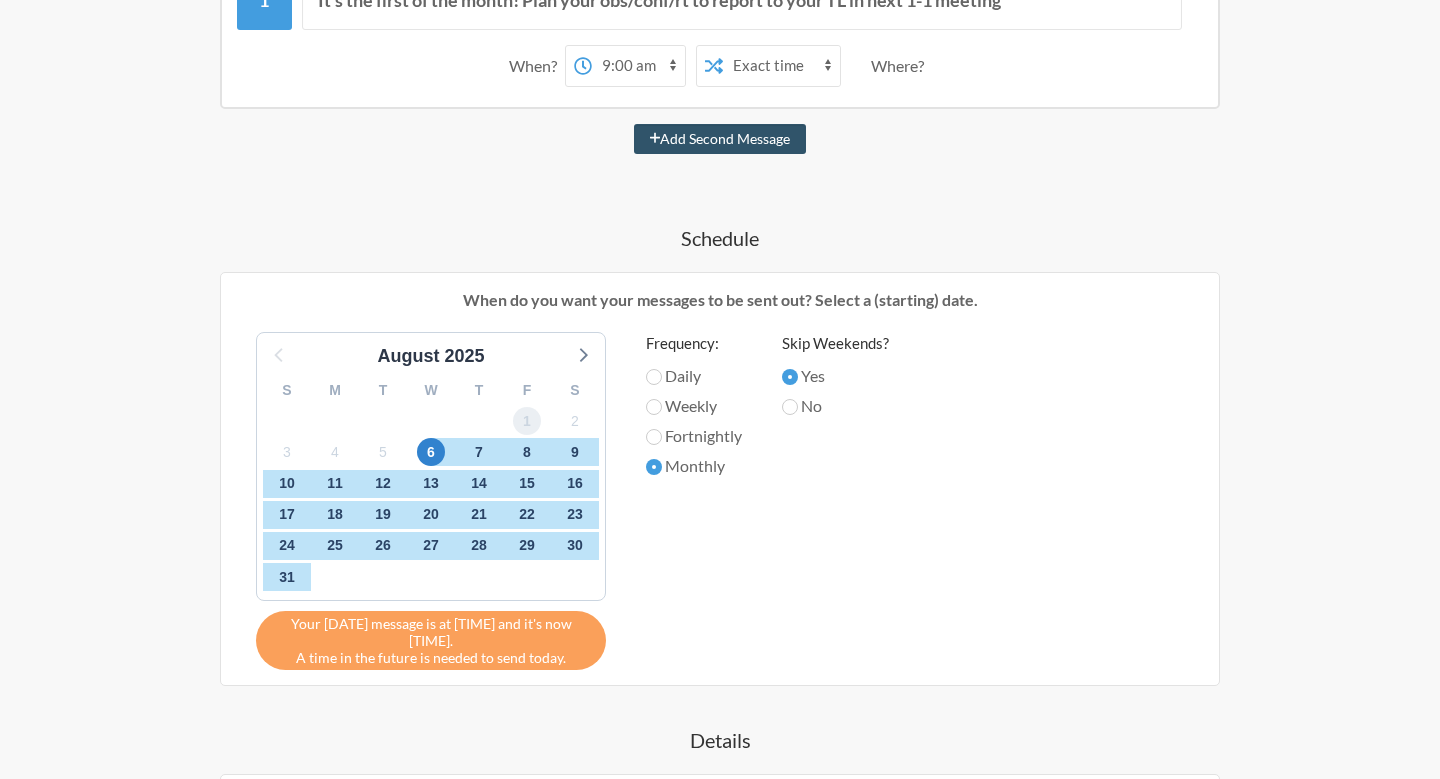 click on "1" at bounding box center [527, 421] 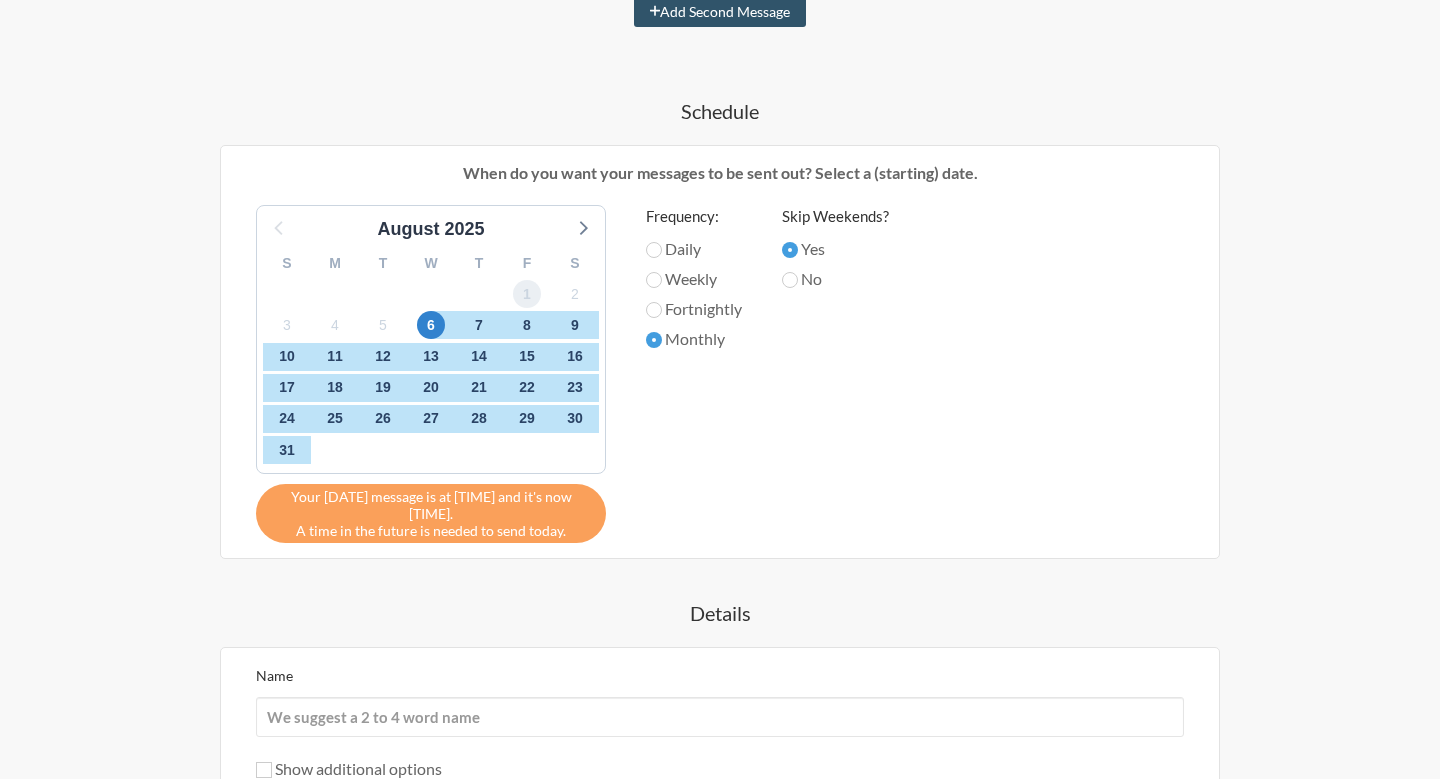 scroll, scrollTop: 565, scrollLeft: 0, axis: vertical 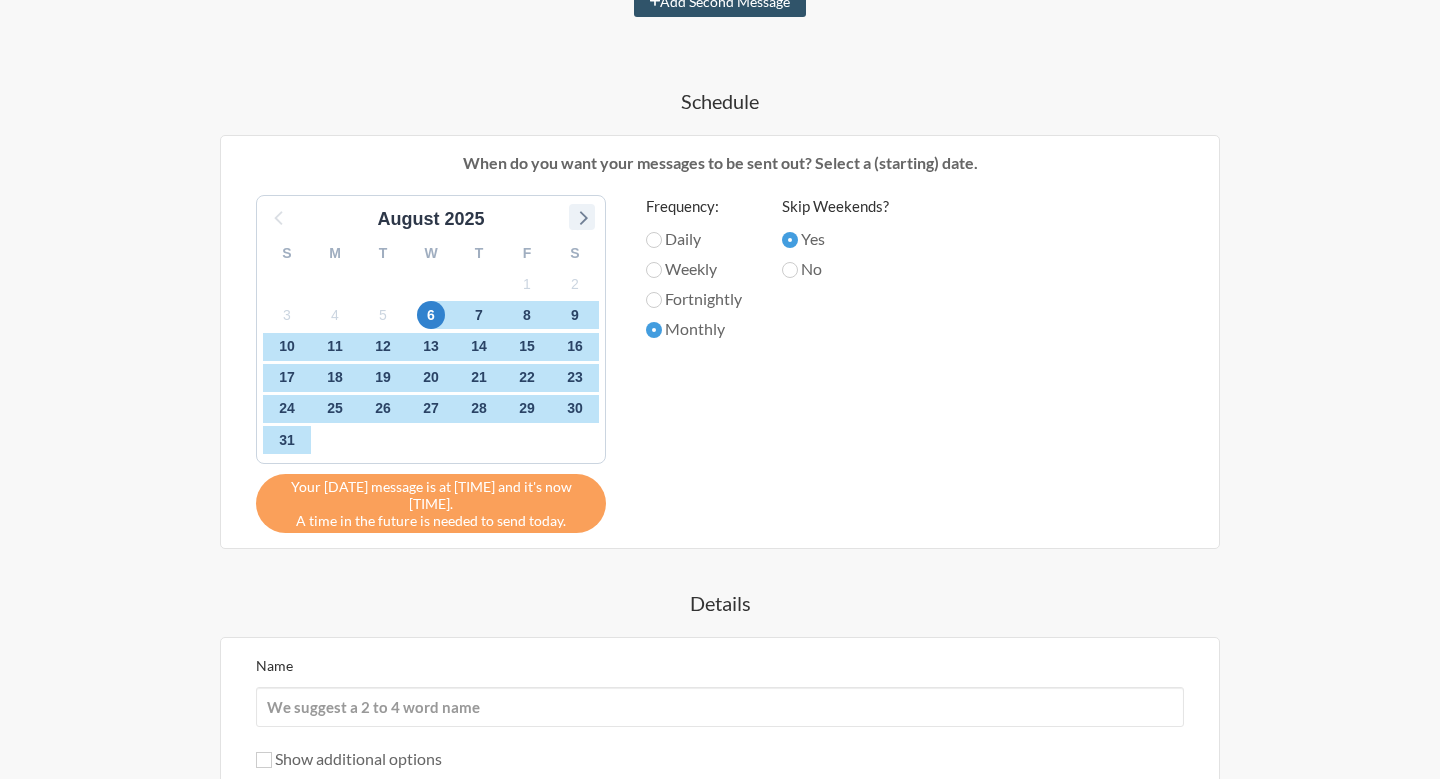 click 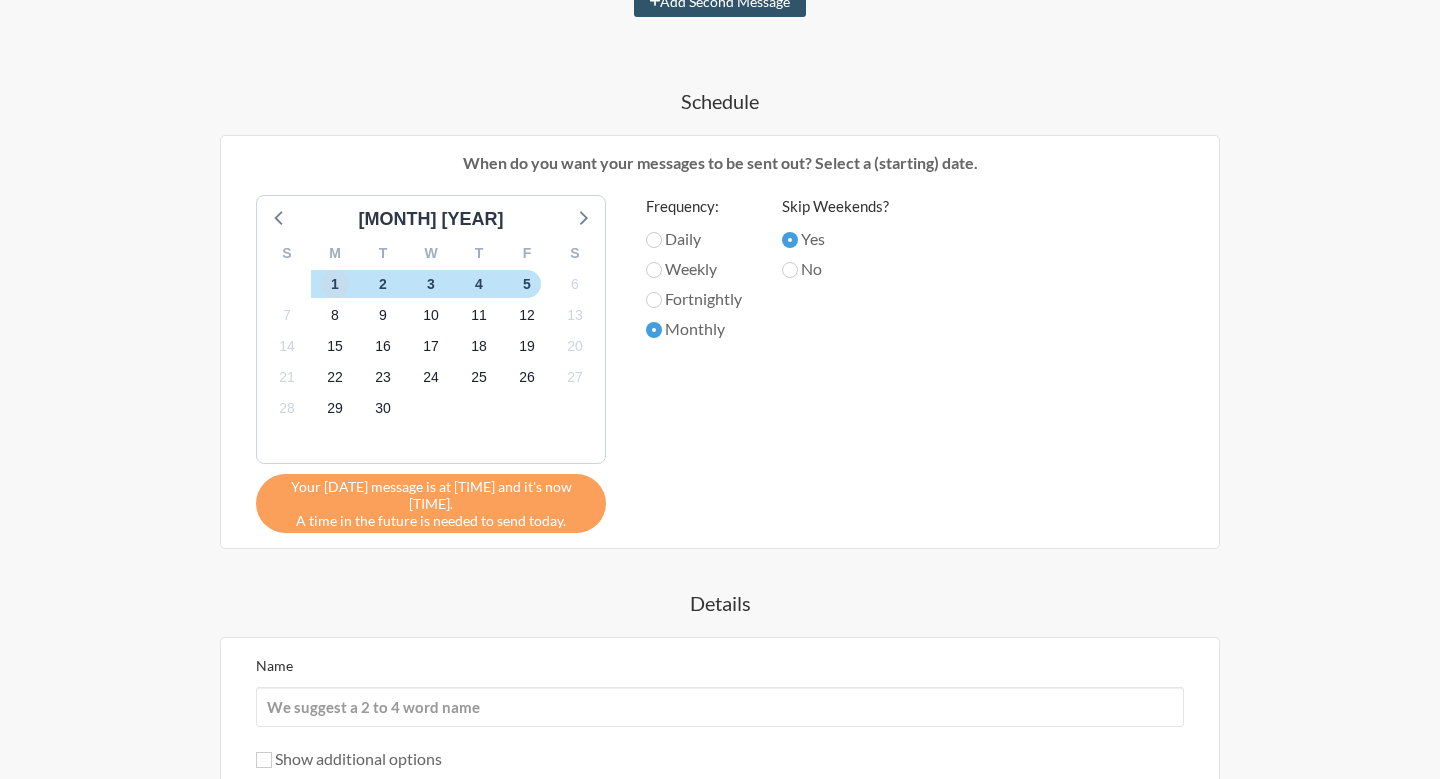 click on "1" at bounding box center [335, 284] 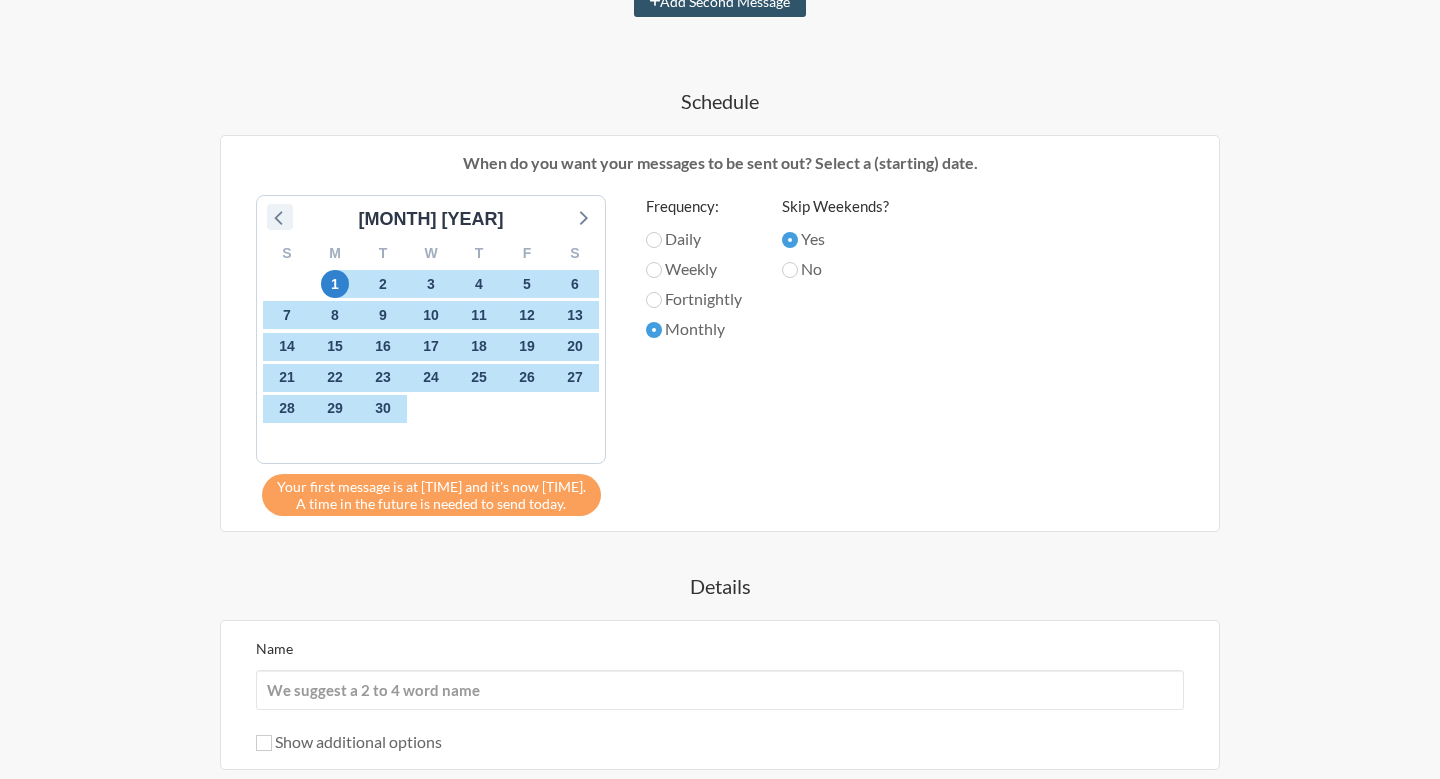 click 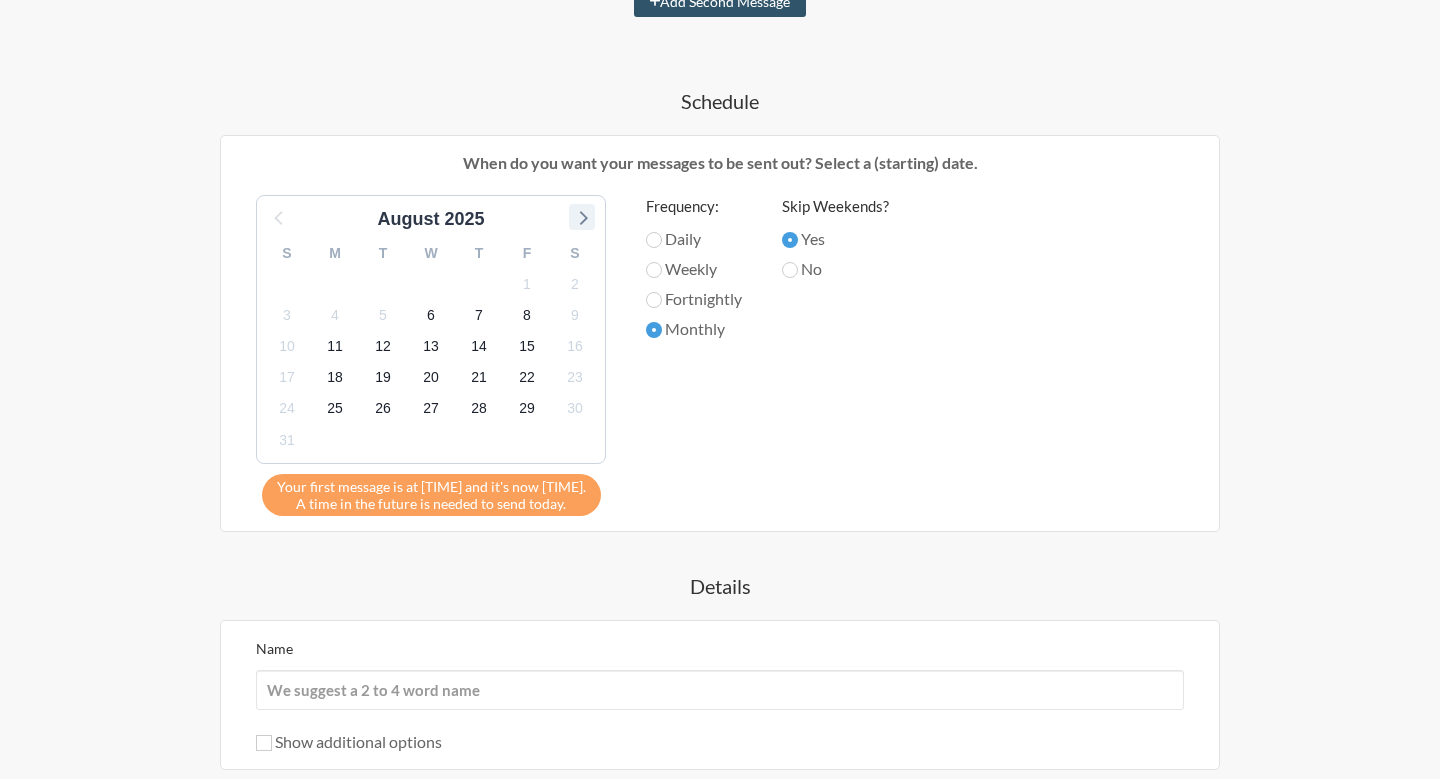 click 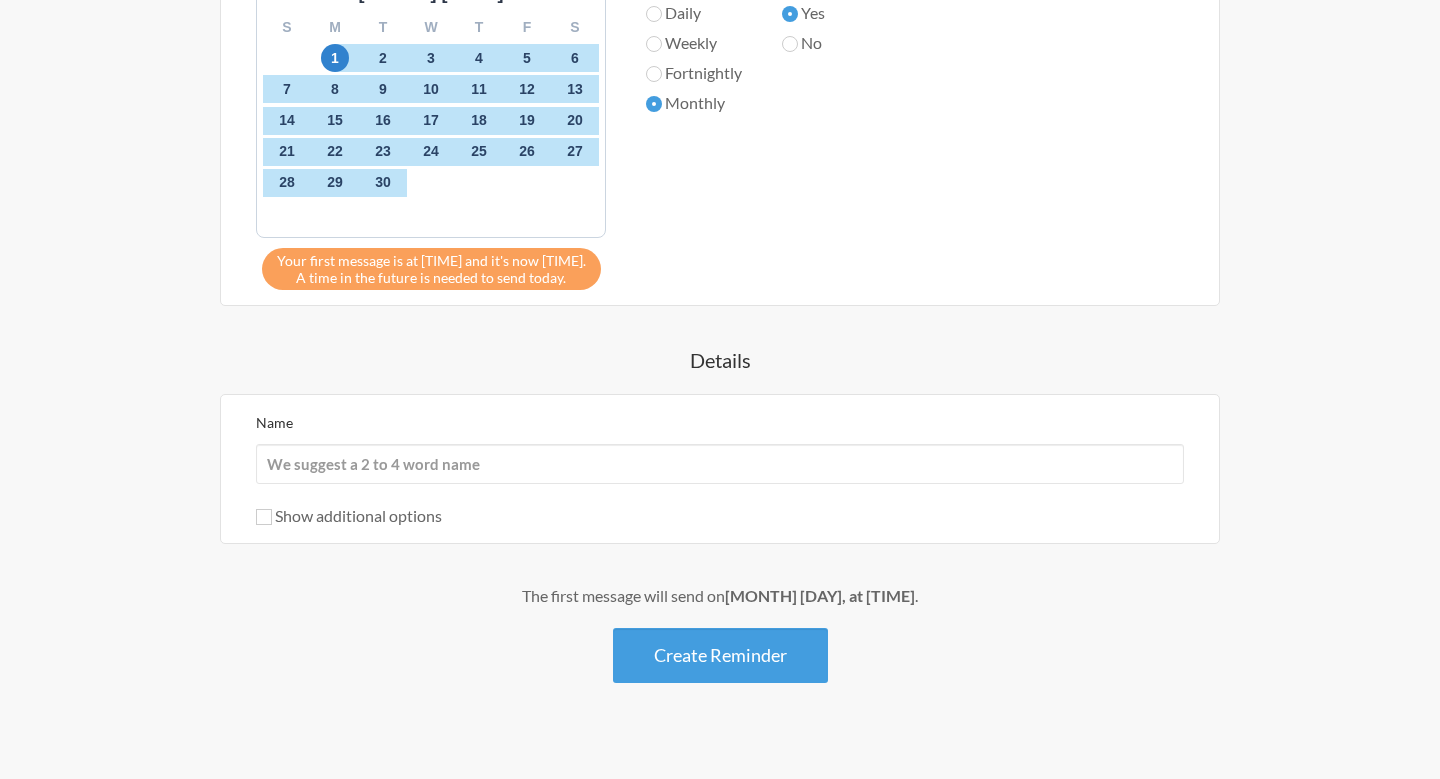 scroll, scrollTop: 795, scrollLeft: 0, axis: vertical 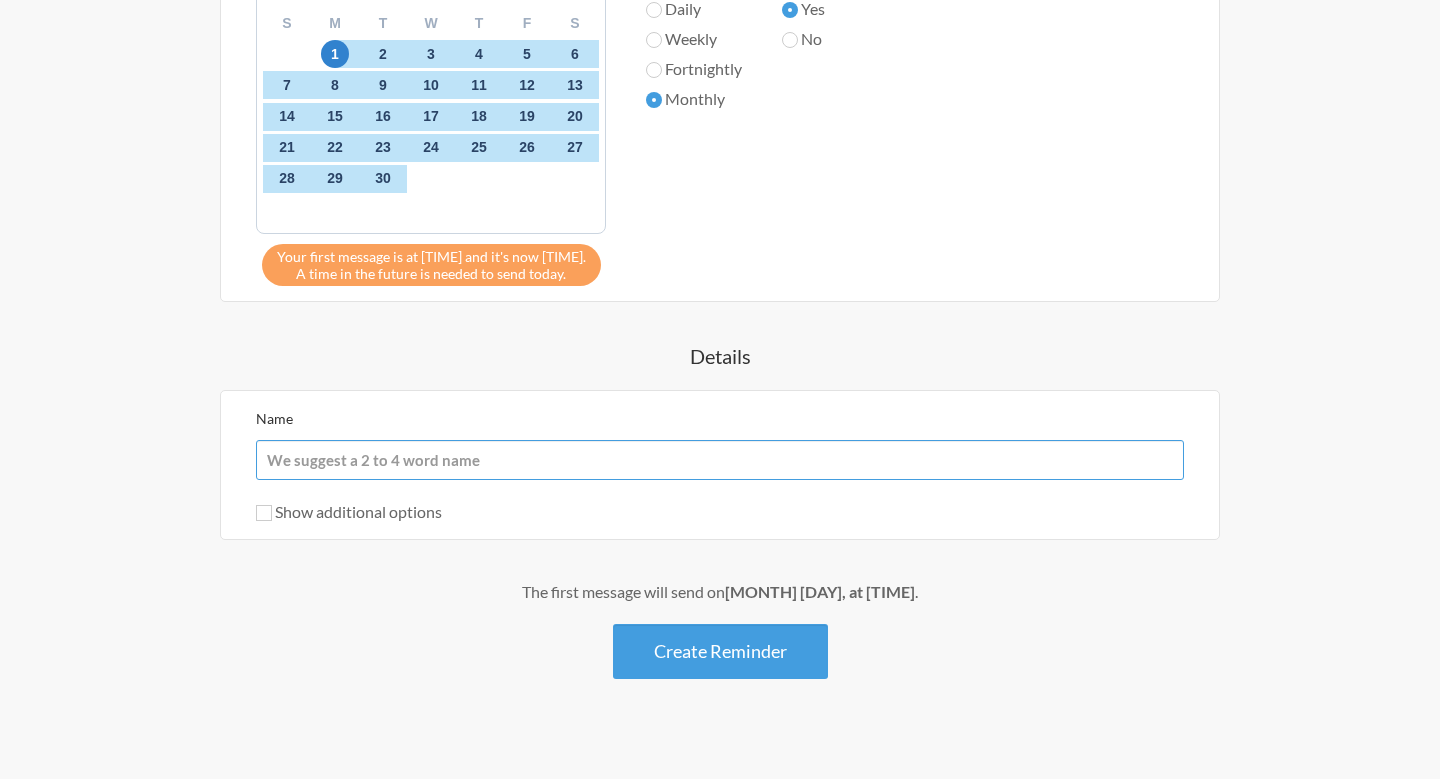 click on "Name" at bounding box center [720, 460] 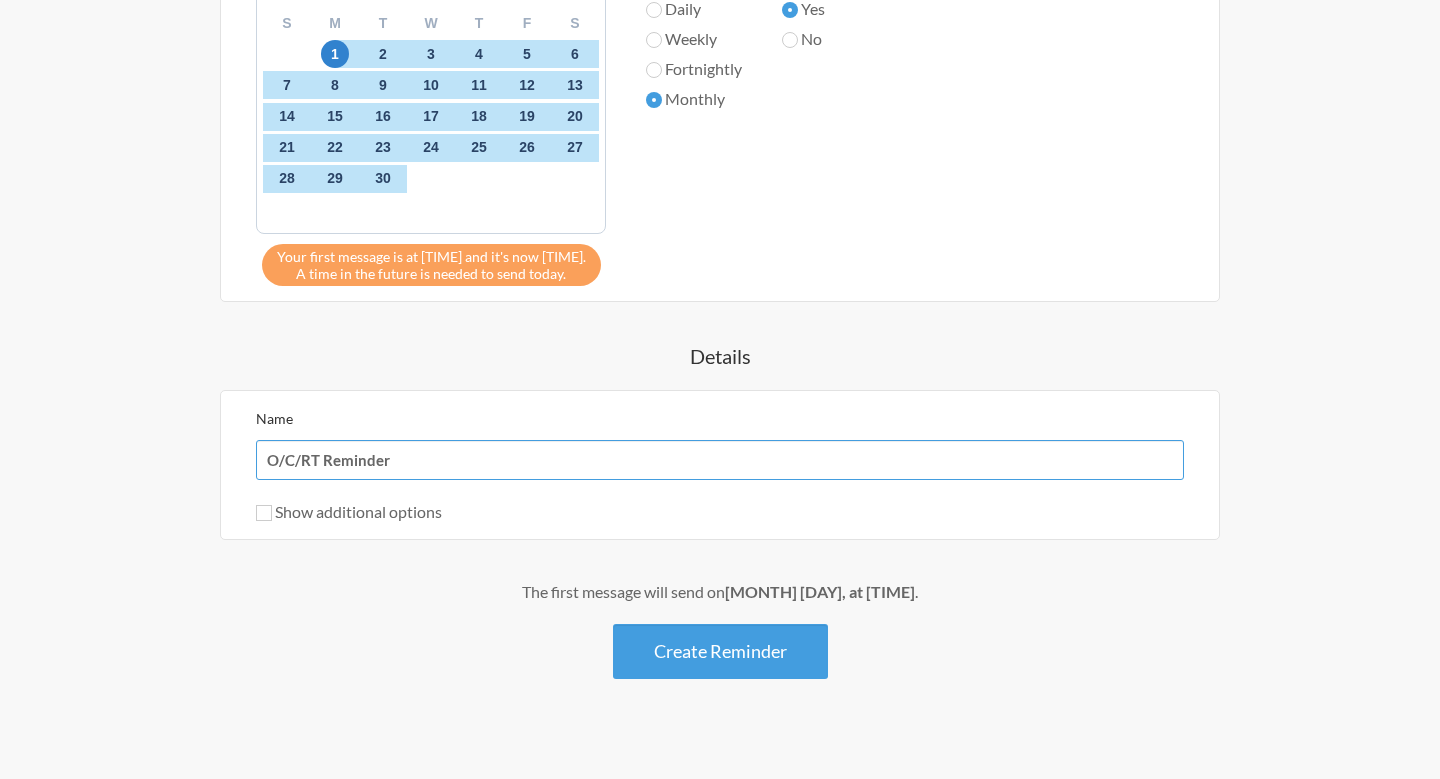 type on "O/C/RT Reminder" 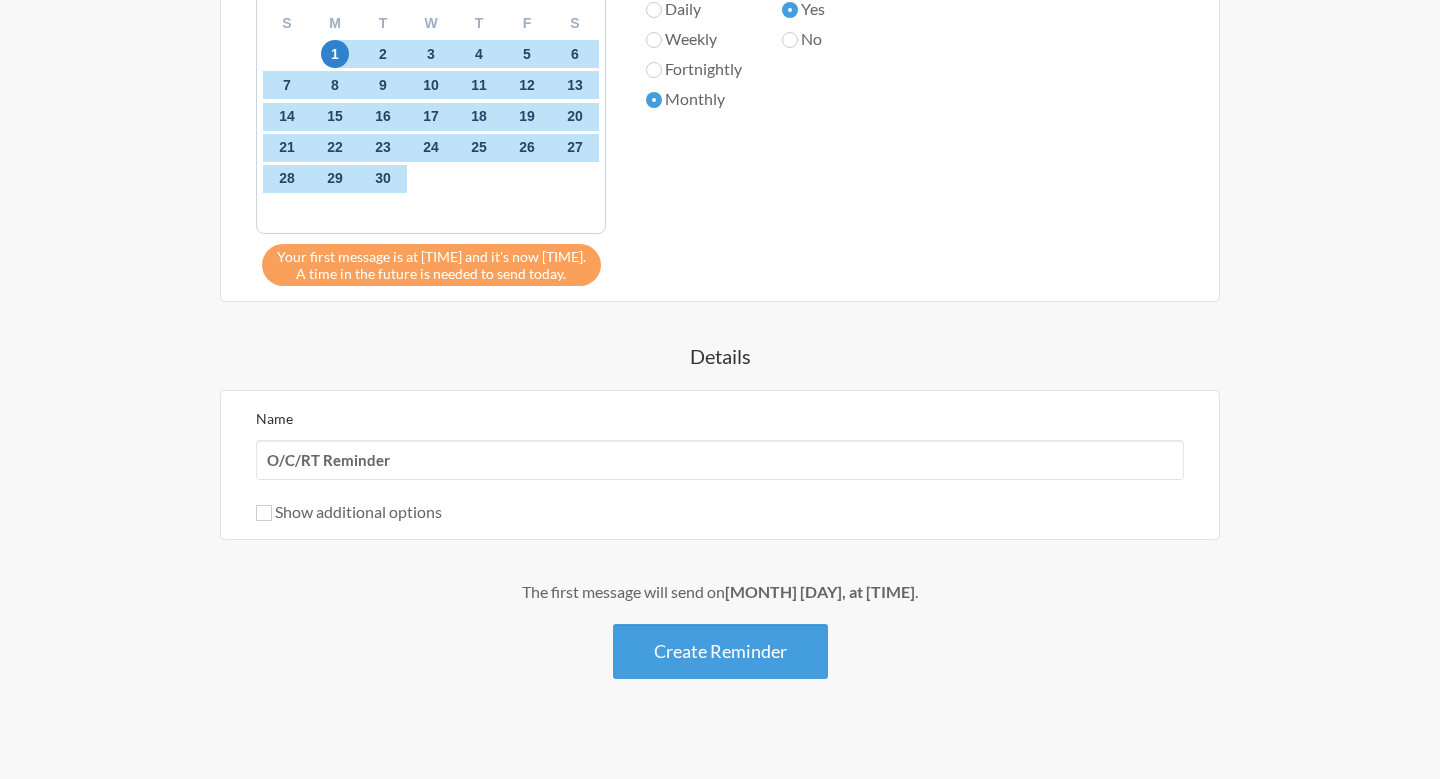 drag, startPoint x: 204, startPoint y: 597, endPoint x: 234, endPoint y: 609, distance: 32.31099 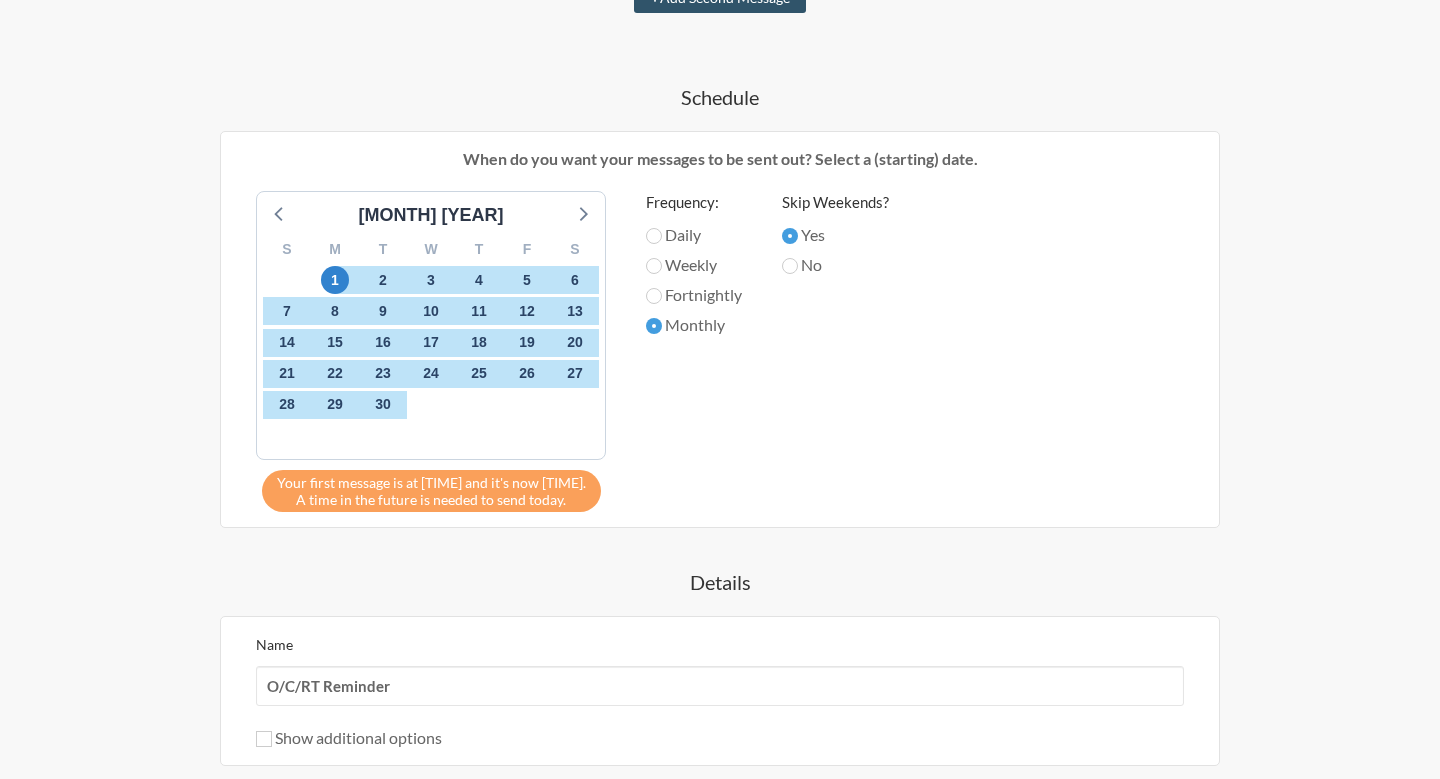 scroll, scrollTop: 814, scrollLeft: 0, axis: vertical 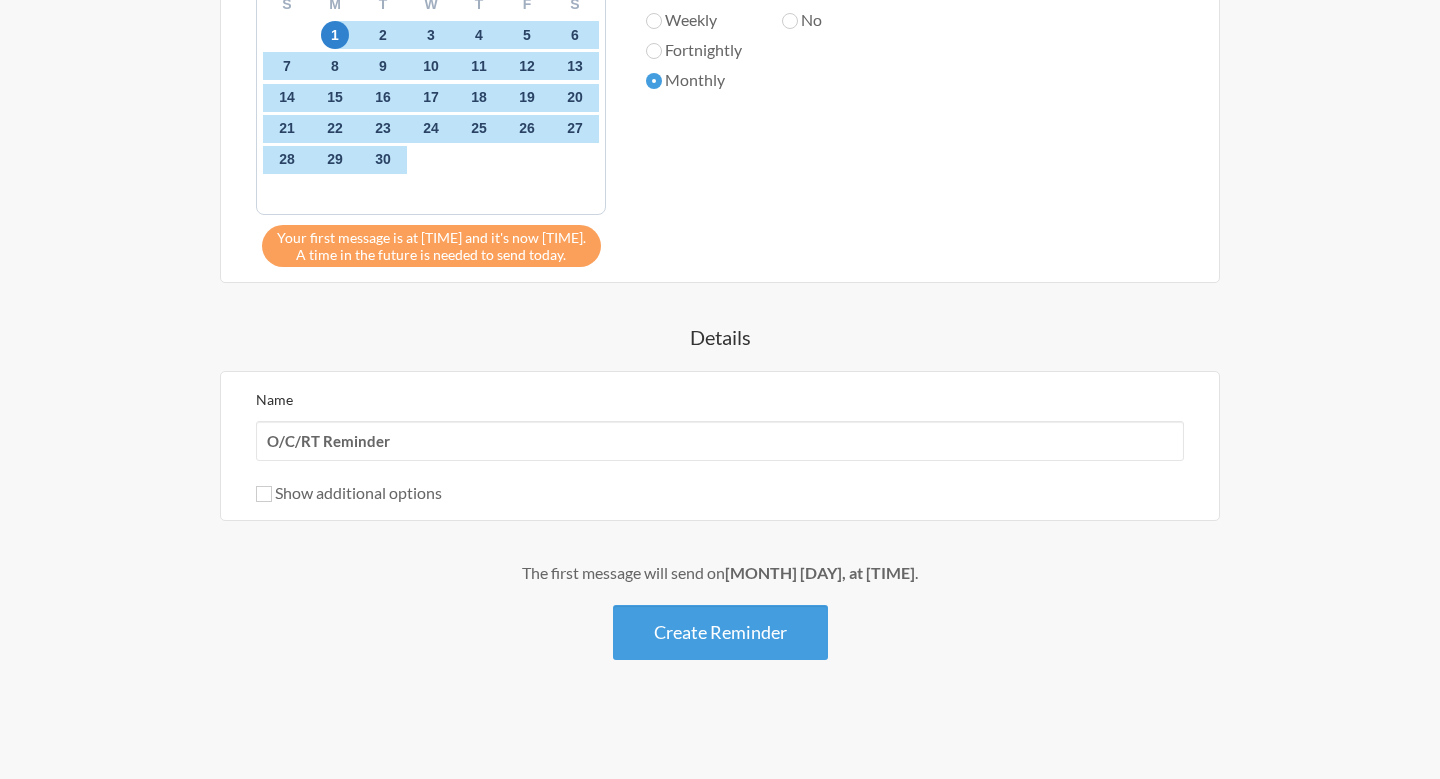 drag, startPoint x: 701, startPoint y: 626, endPoint x: 593, endPoint y: 623, distance: 108.04166 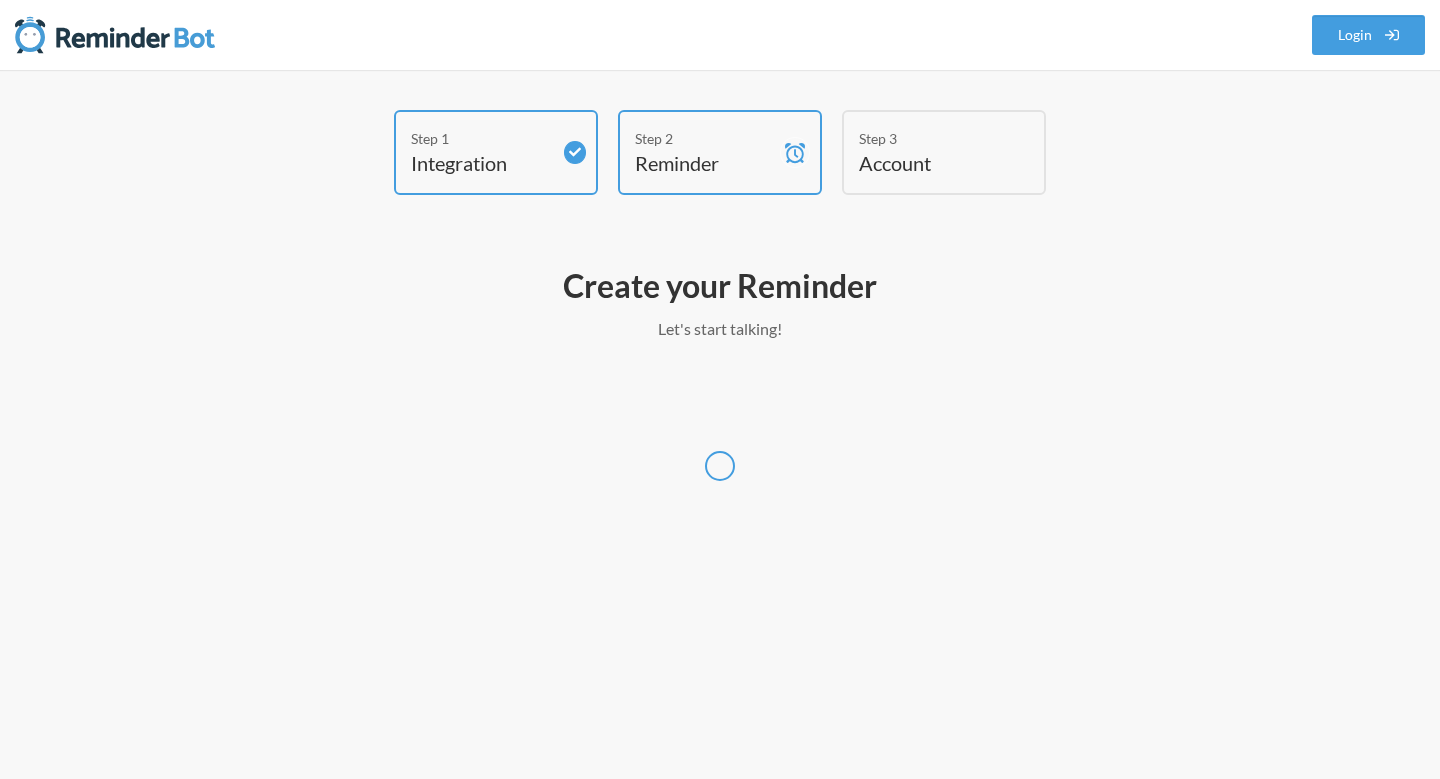 scroll, scrollTop: 0, scrollLeft: 0, axis: both 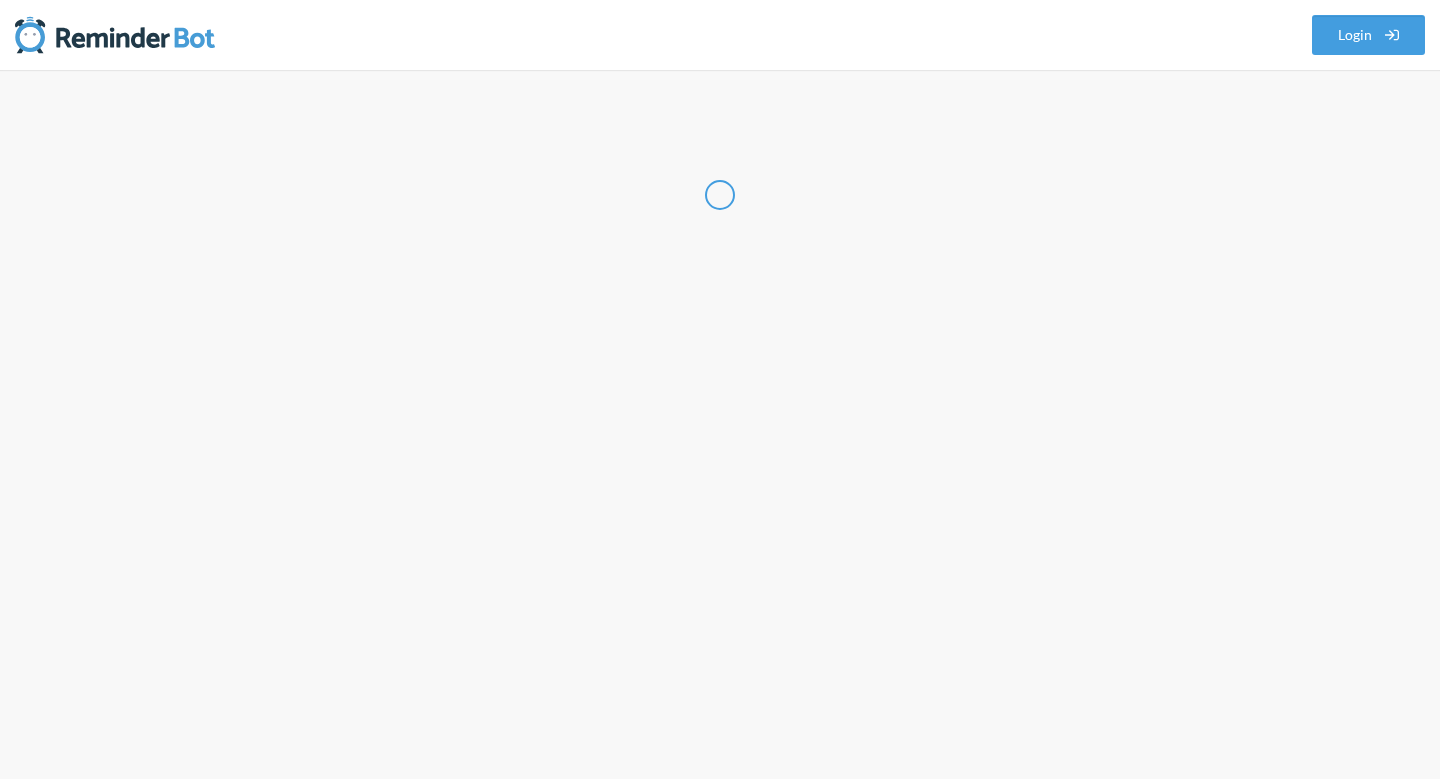 select on "[COUNTRY]" 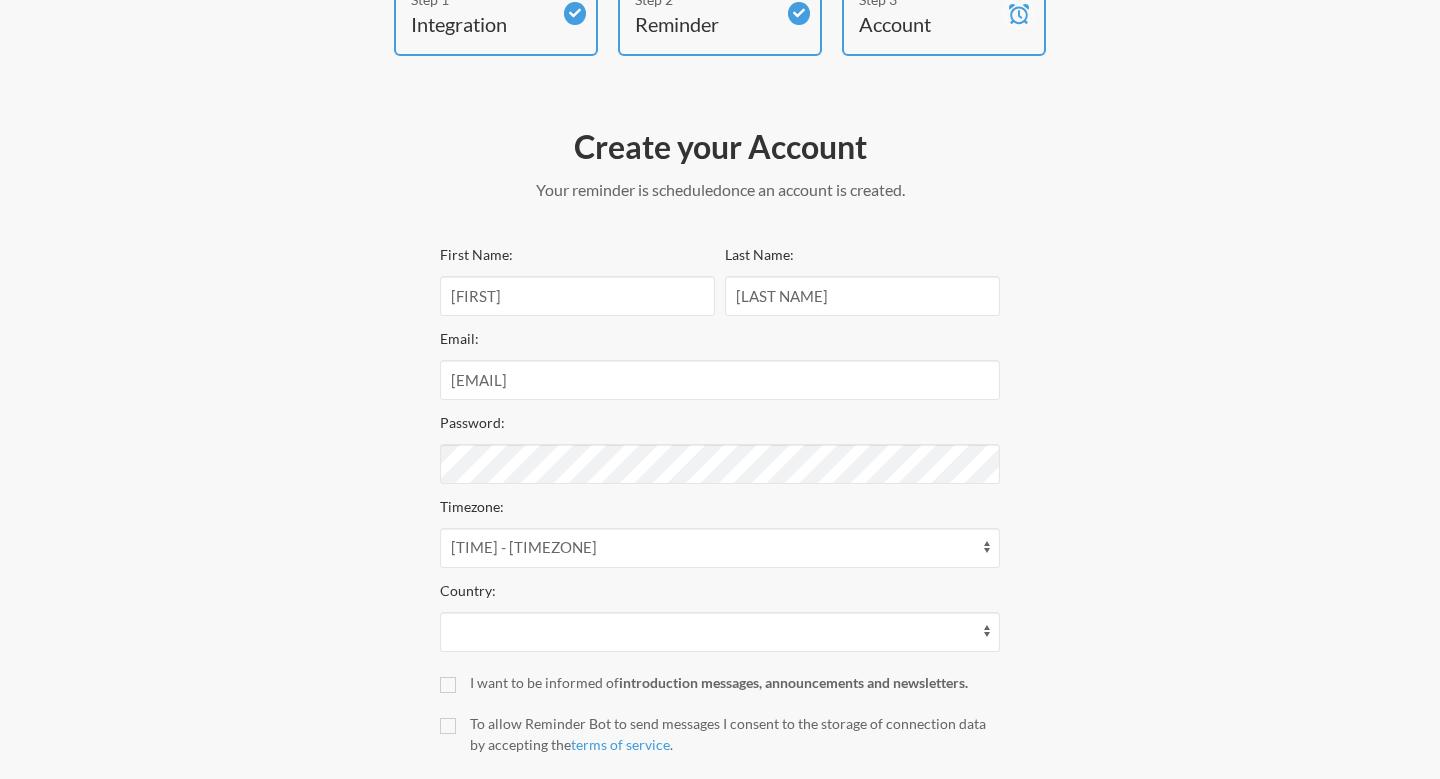 scroll, scrollTop: 176, scrollLeft: 0, axis: vertical 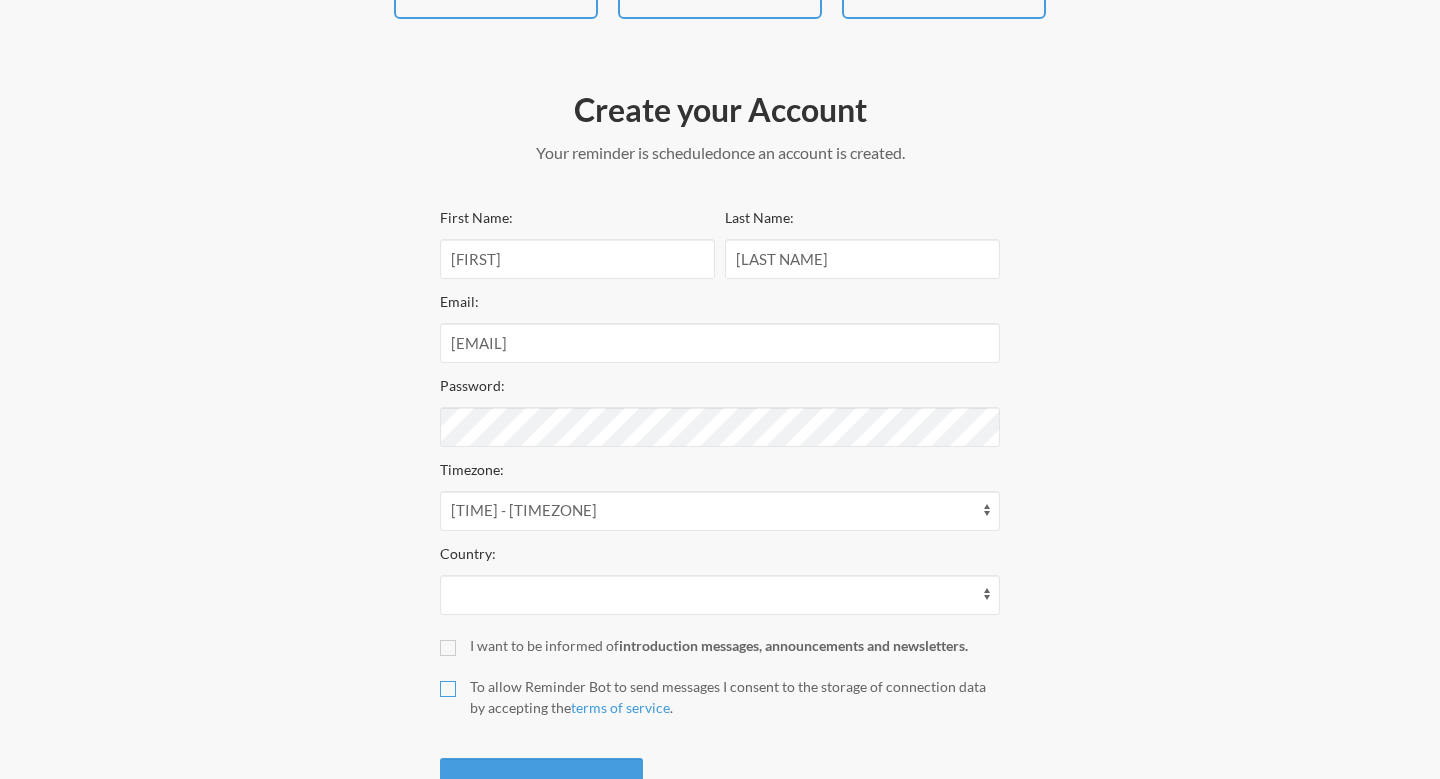 drag, startPoint x: 444, startPoint y: 685, endPoint x: 417, endPoint y: 686, distance: 27.018513 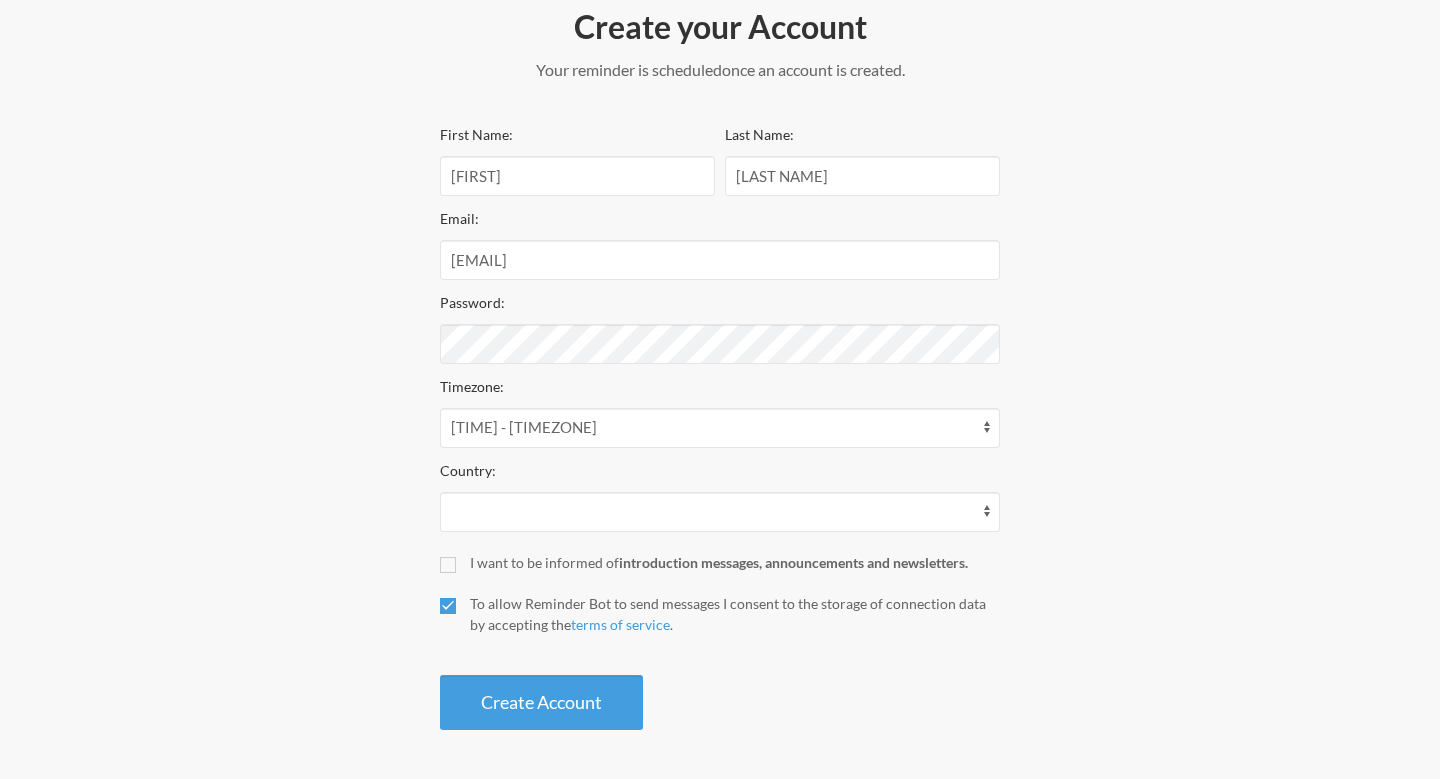drag, startPoint x: 558, startPoint y: 706, endPoint x: 205, endPoint y: 700, distance: 353.051 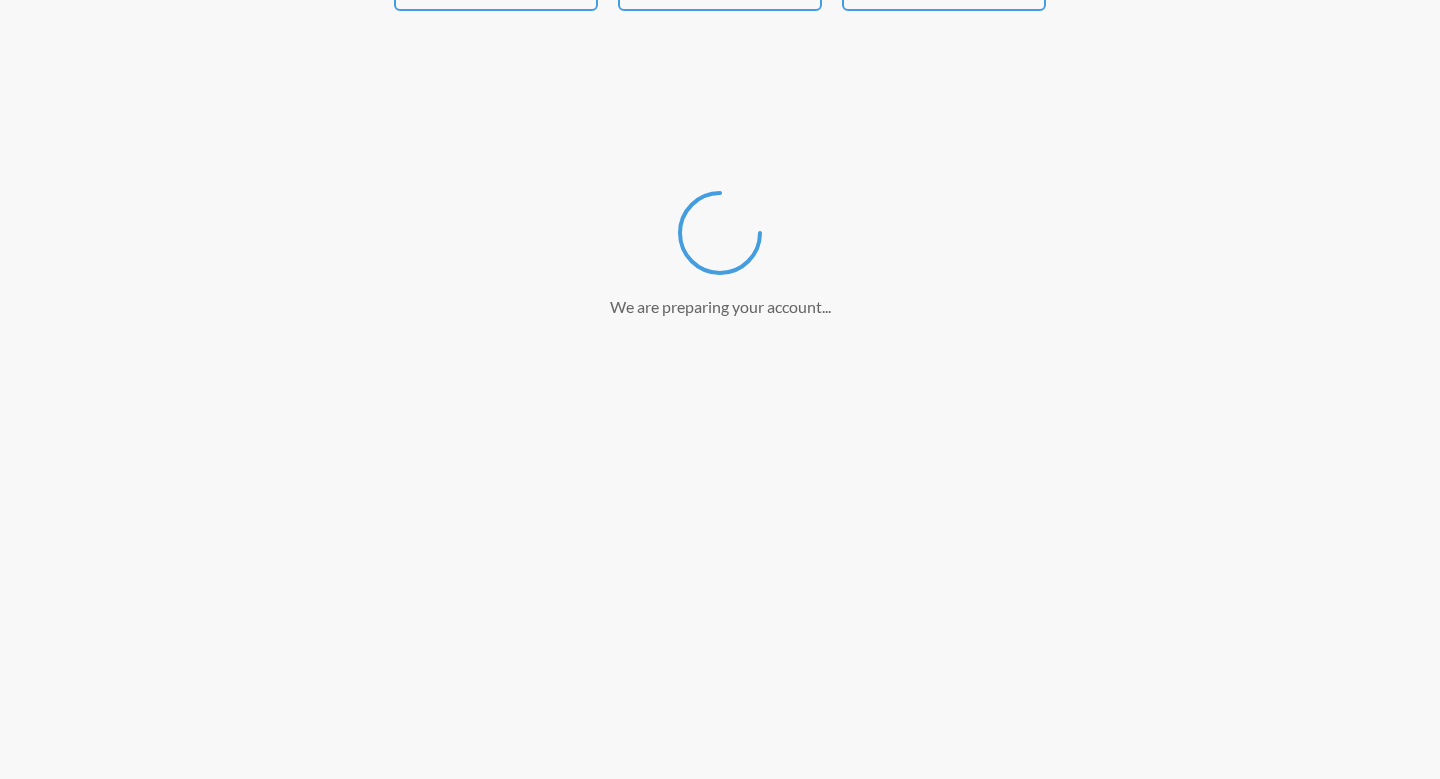 scroll, scrollTop: 0, scrollLeft: 0, axis: both 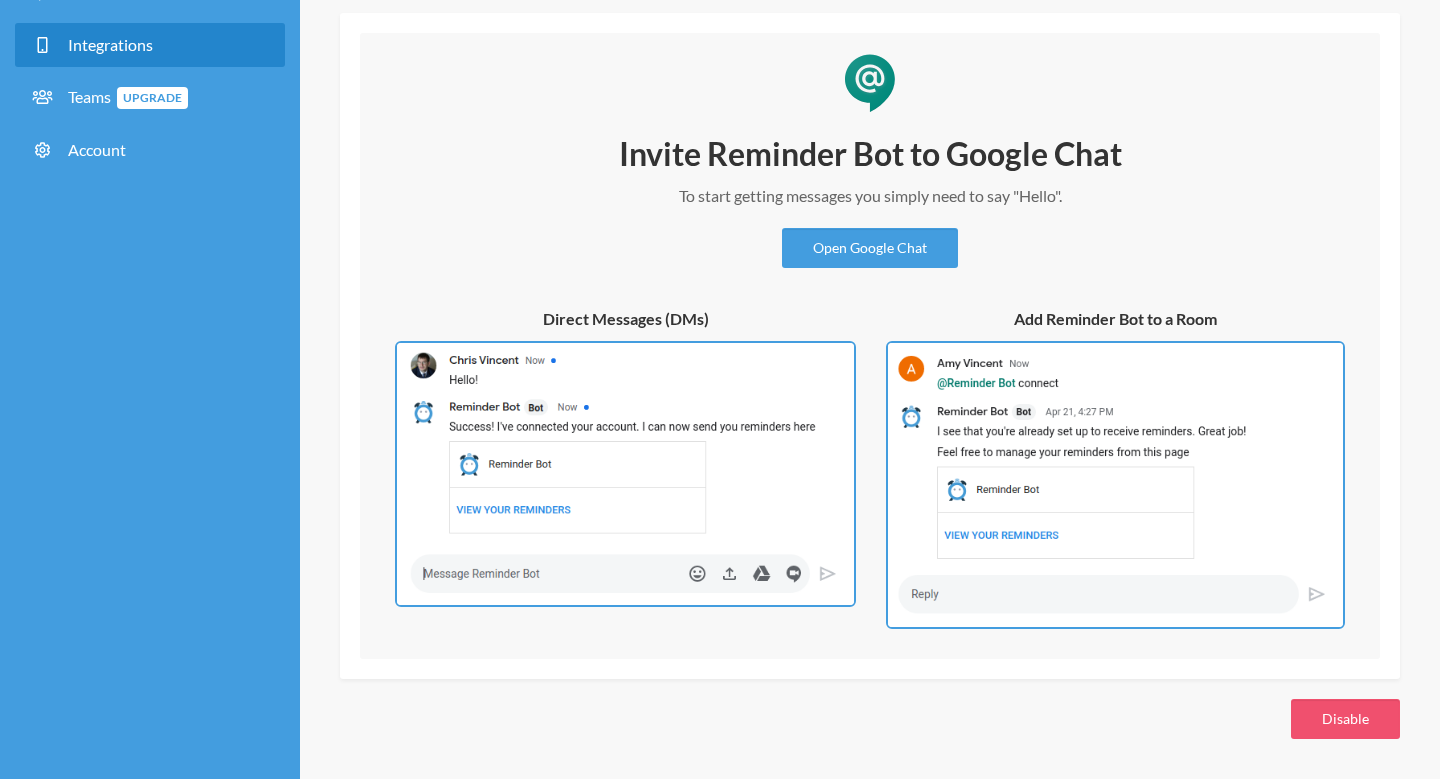 click at bounding box center (1115, 485) 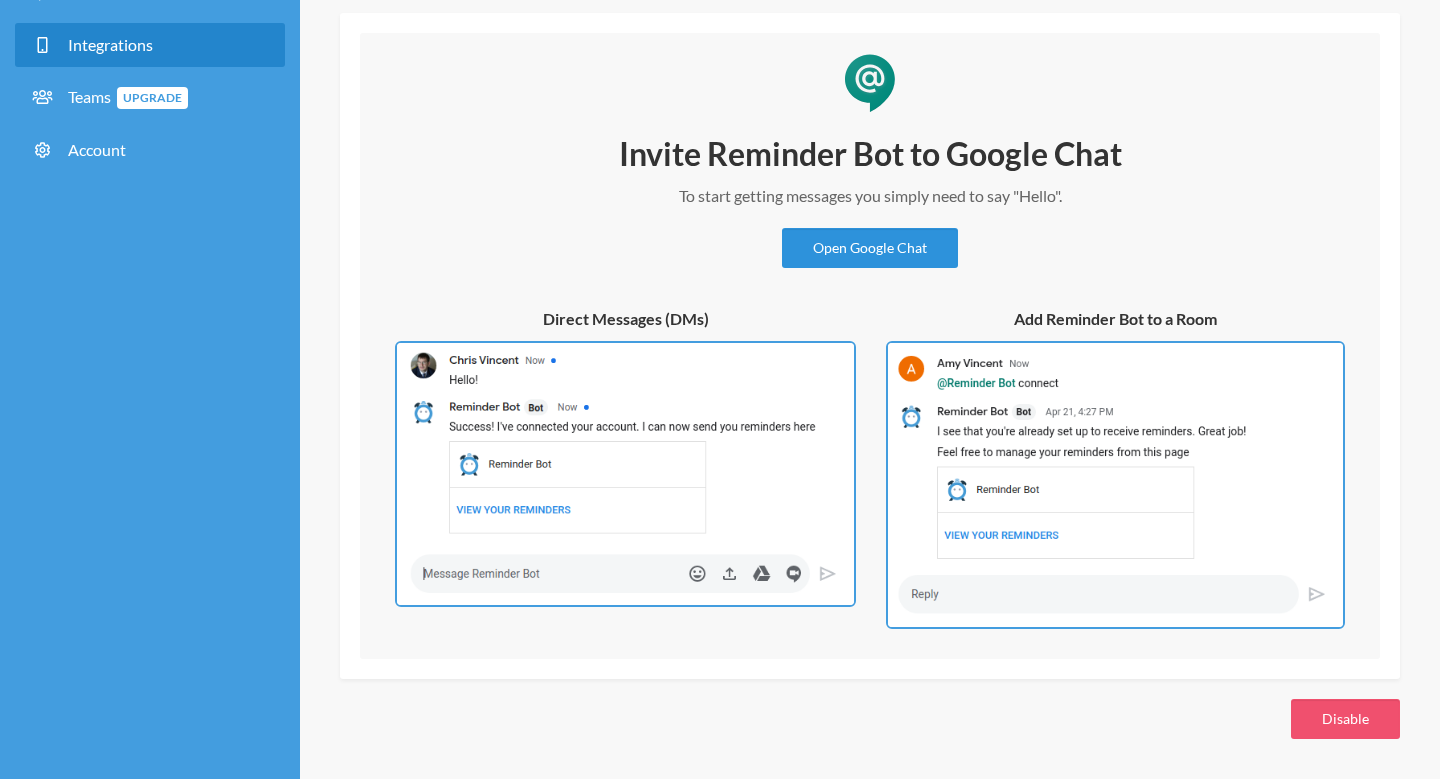 click on "Open Google Chat" at bounding box center [870, 248] 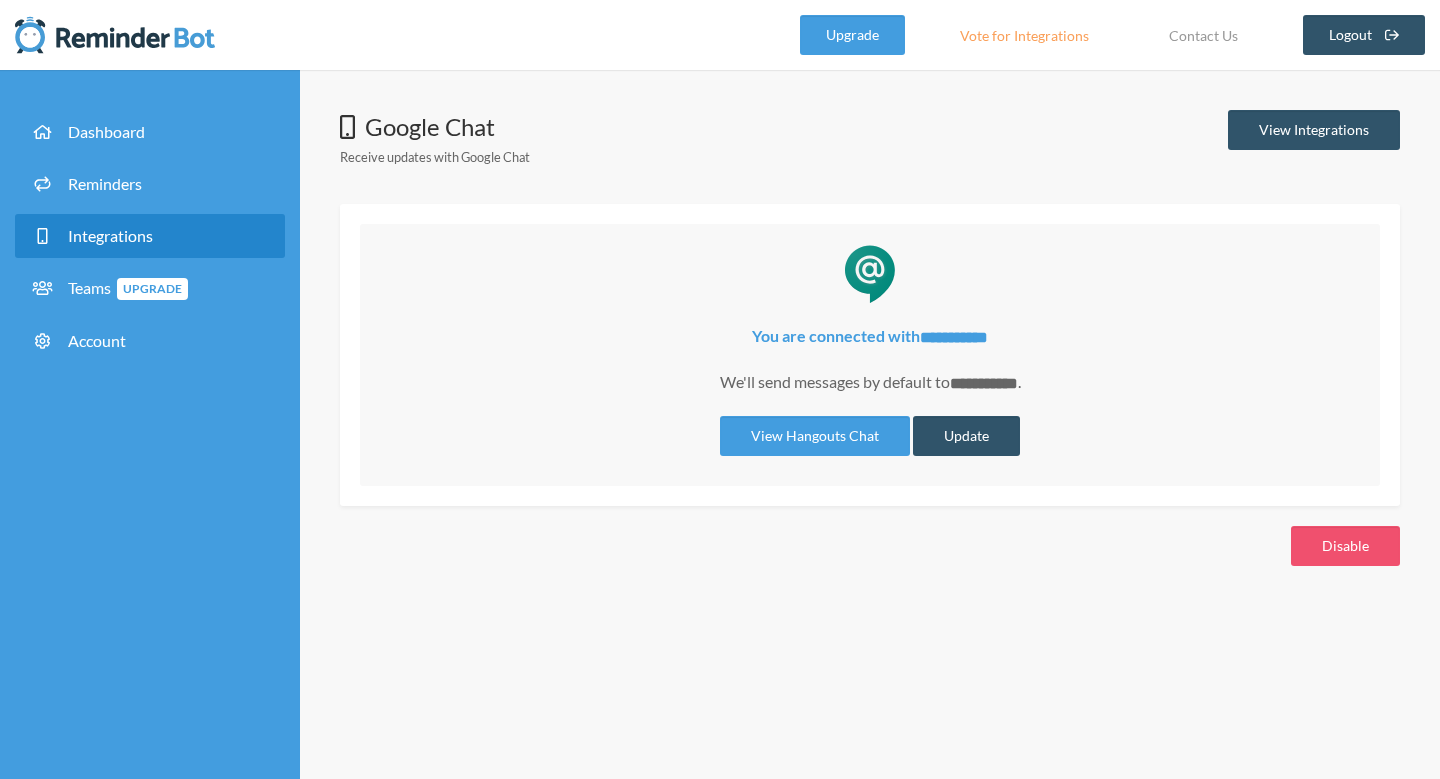 scroll, scrollTop: 0, scrollLeft: 0, axis: both 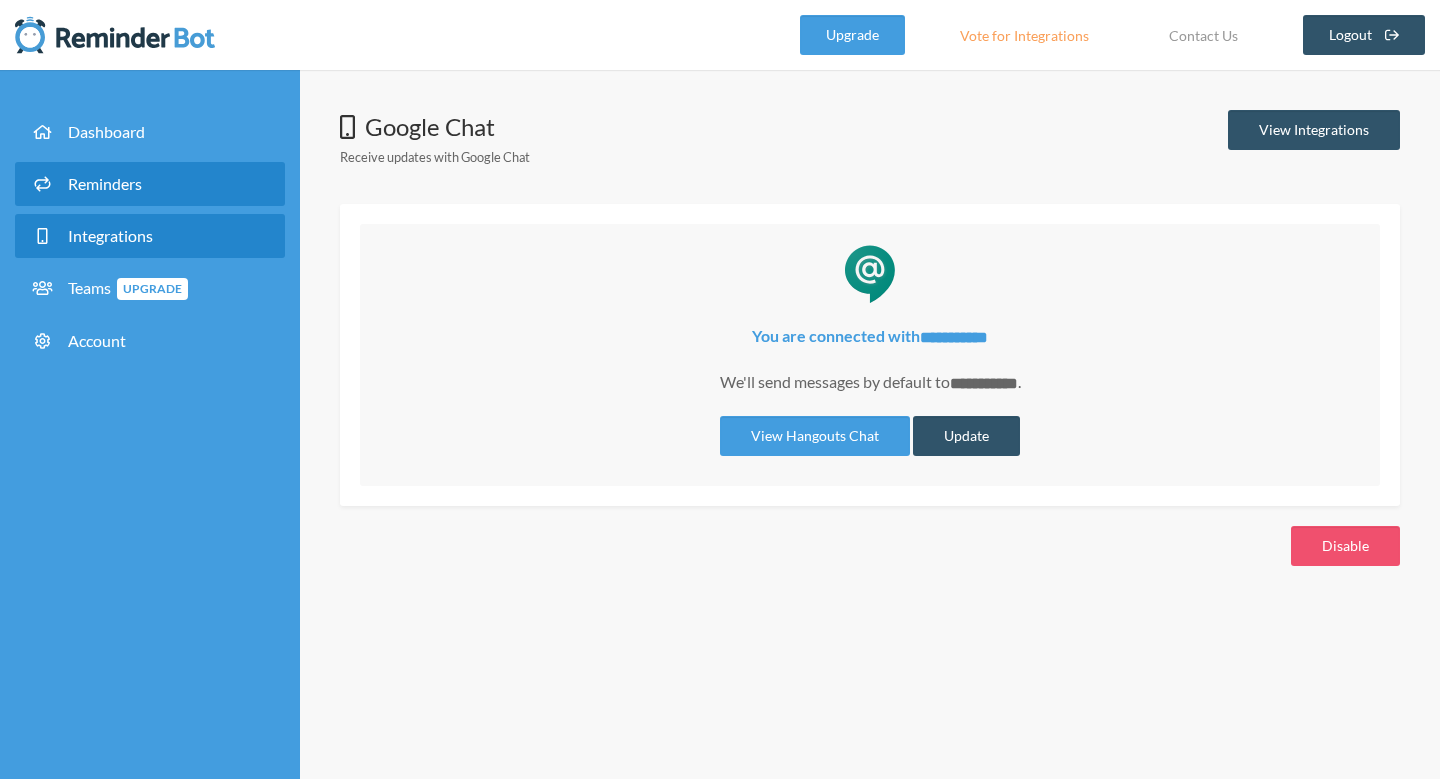 click on "Reminders" at bounding box center [150, 184] 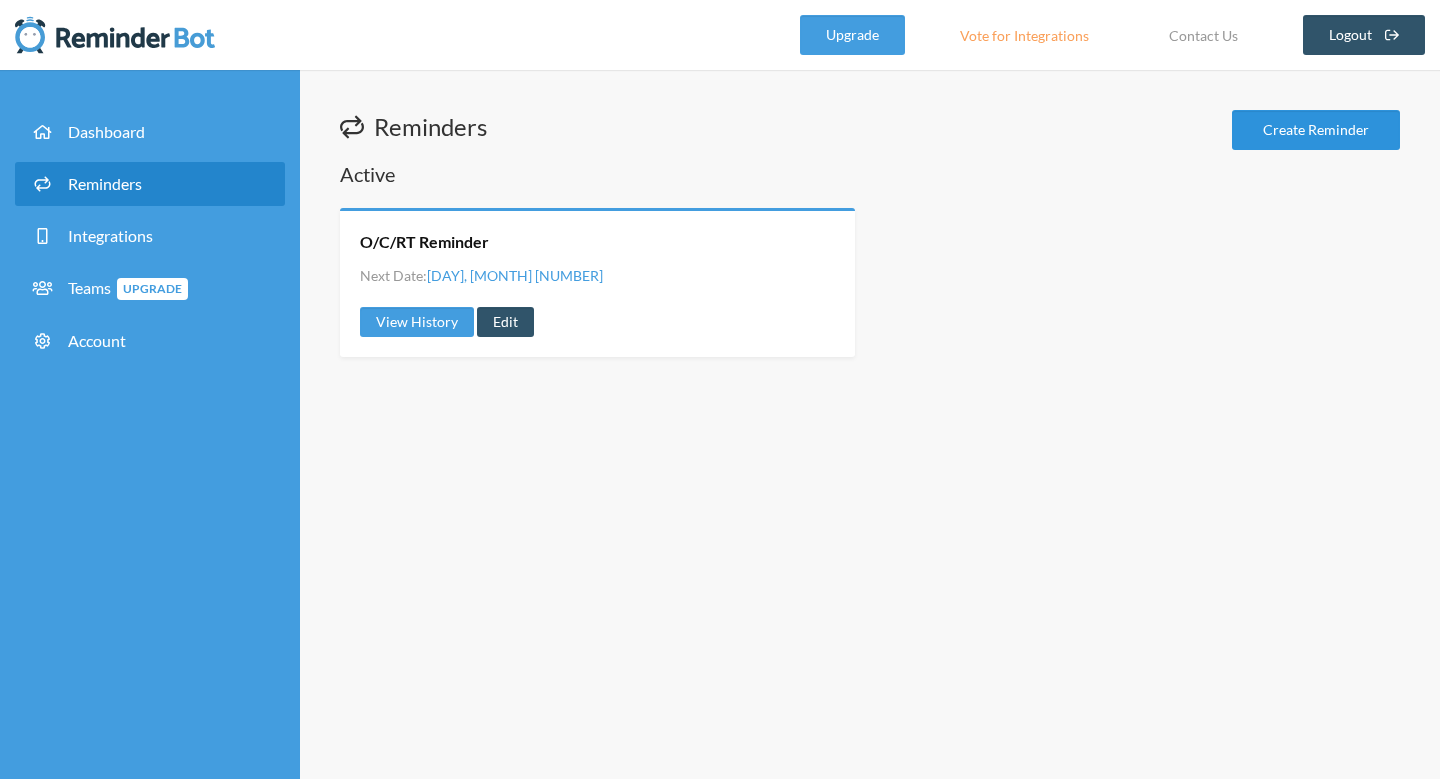 click on "Create Reminder" at bounding box center (1316, 130) 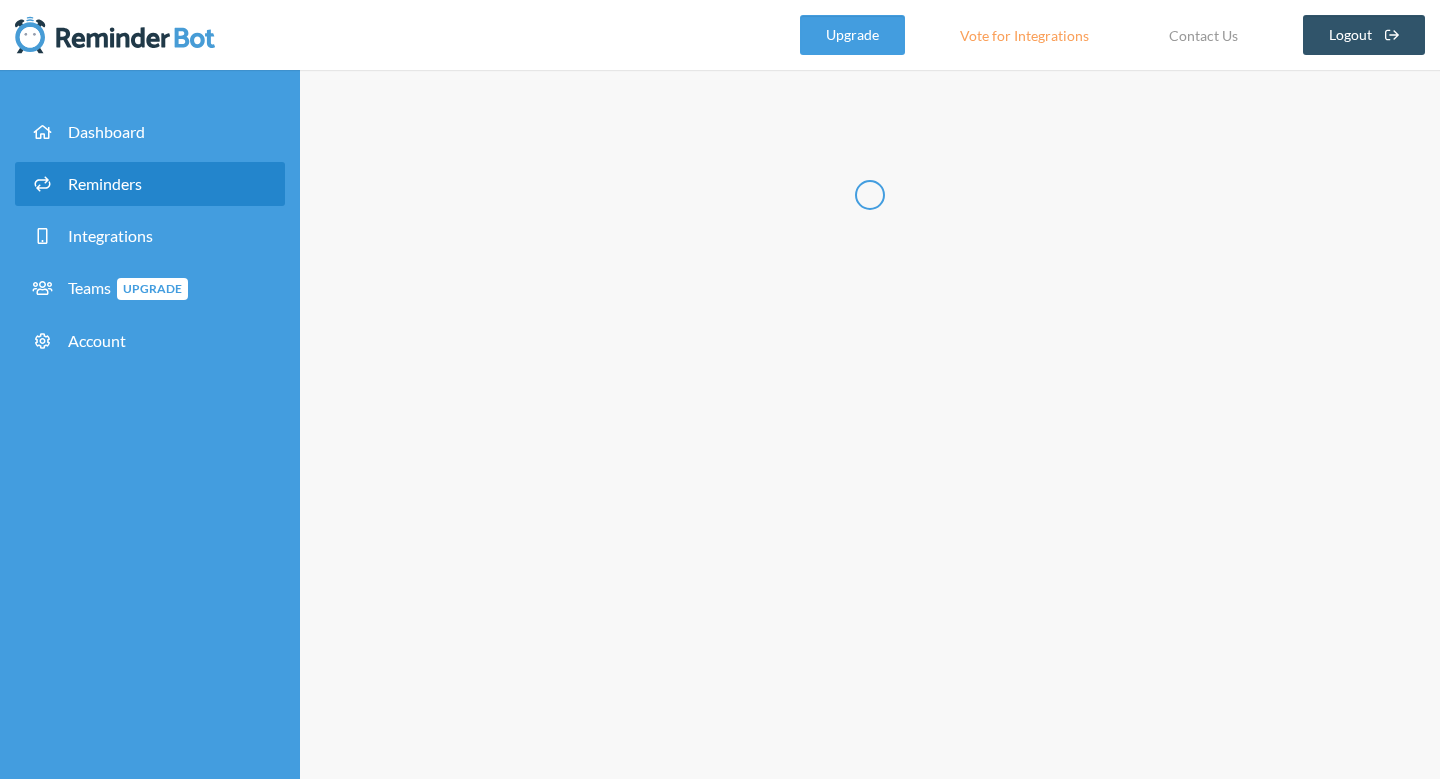 scroll, scrollTop: 0, scrollLeft: 0, axis: both 